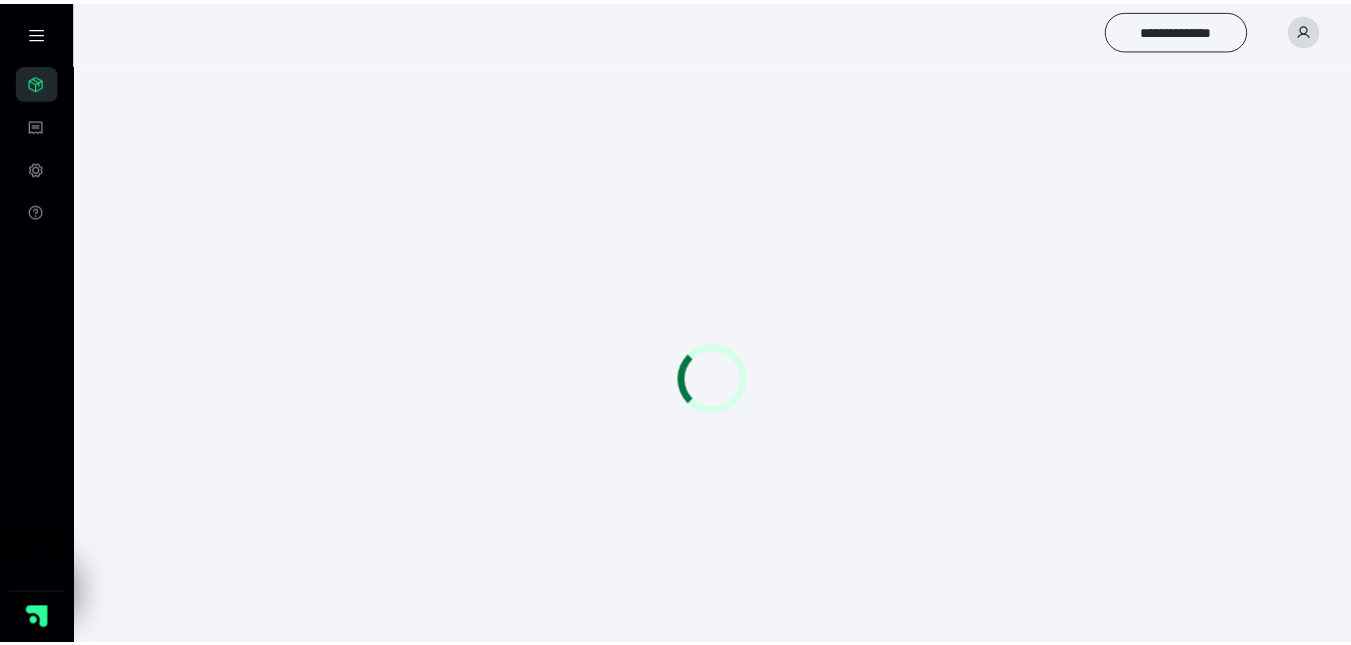 scroll, scrollTop: 0, scrollLeft: 0, axis: both 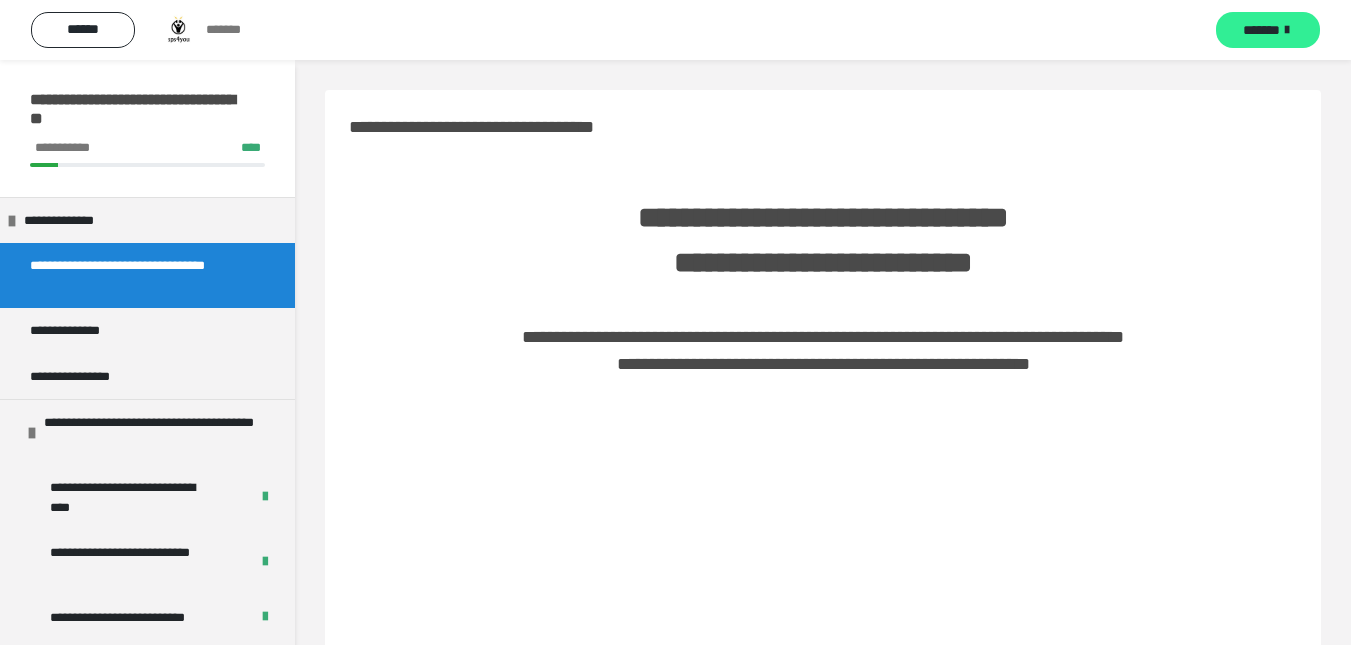 click on "*******" at bounding box center [1261, 30] 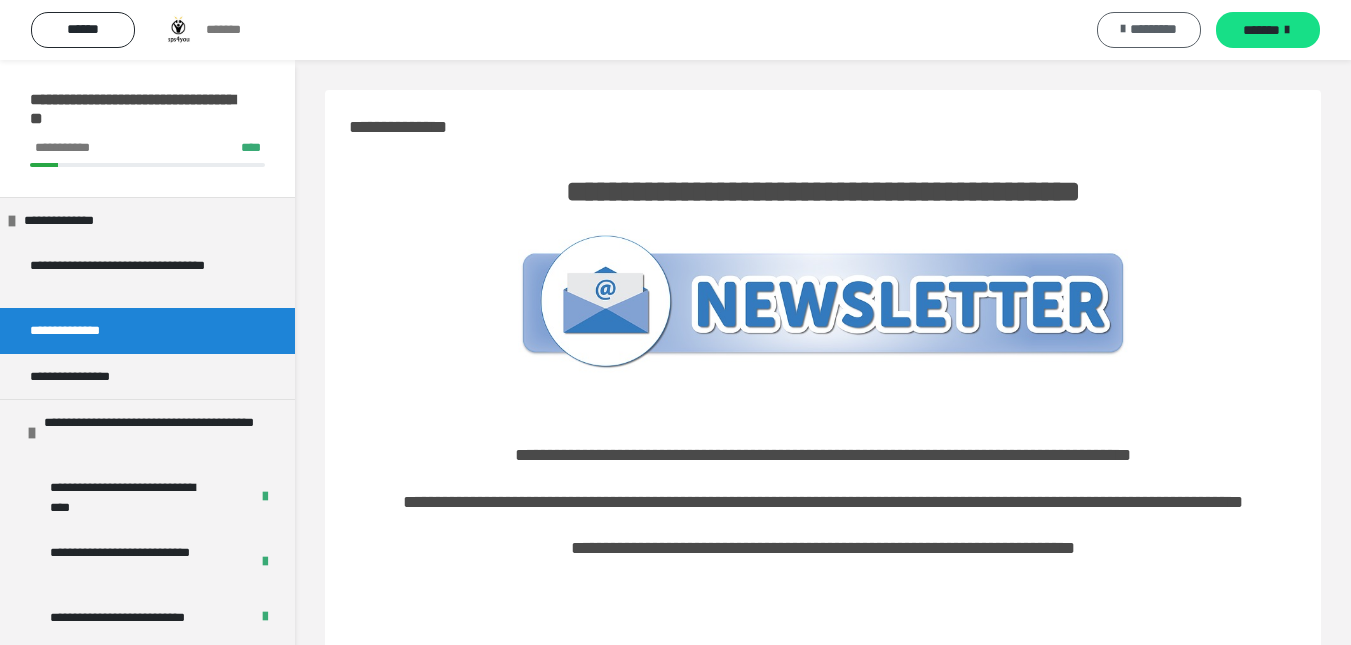 click on "*********" at bounding box center [1153, 29] 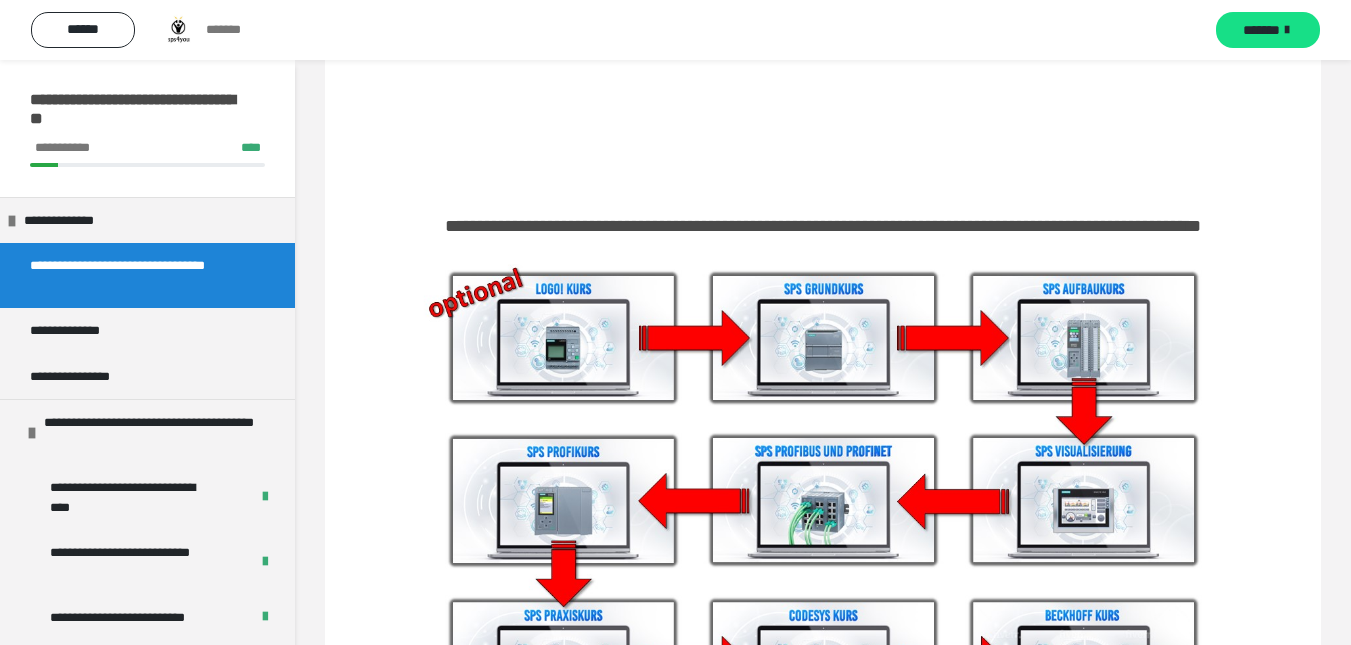 scroll, scrollTop: 841, scrollLeft: 0, axis: vertical 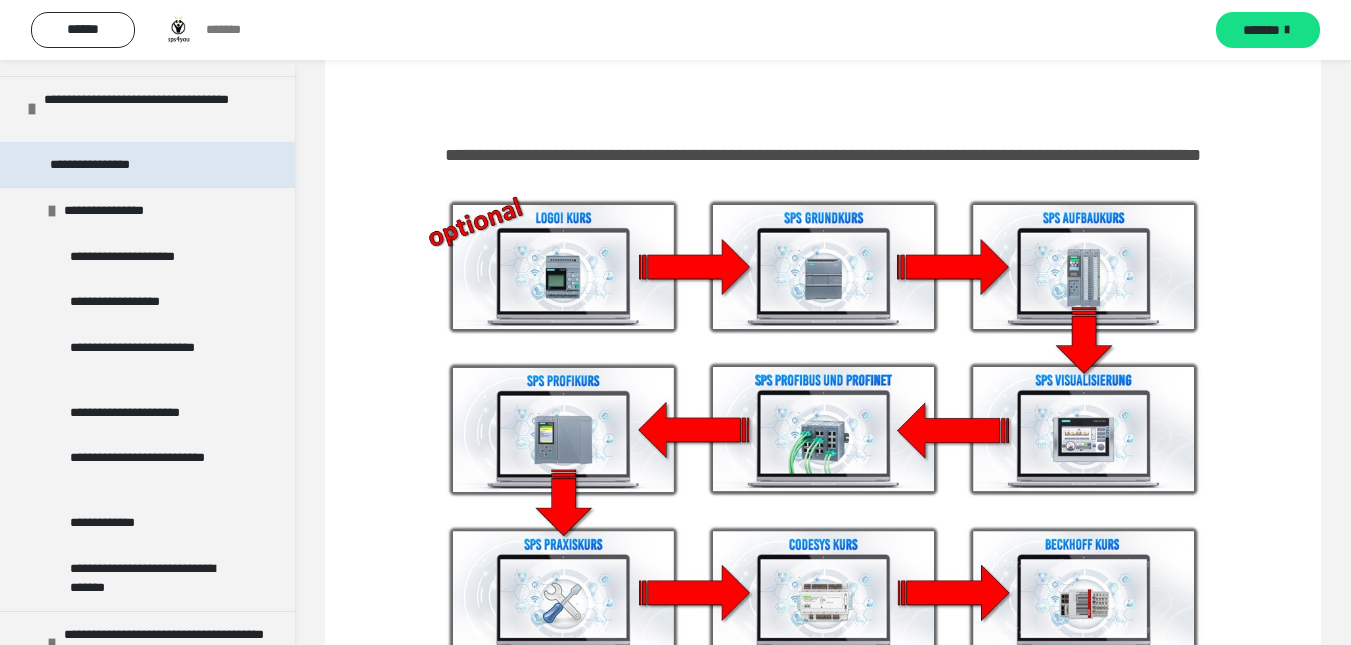 click on "**********" at bounding box center [102, 165] 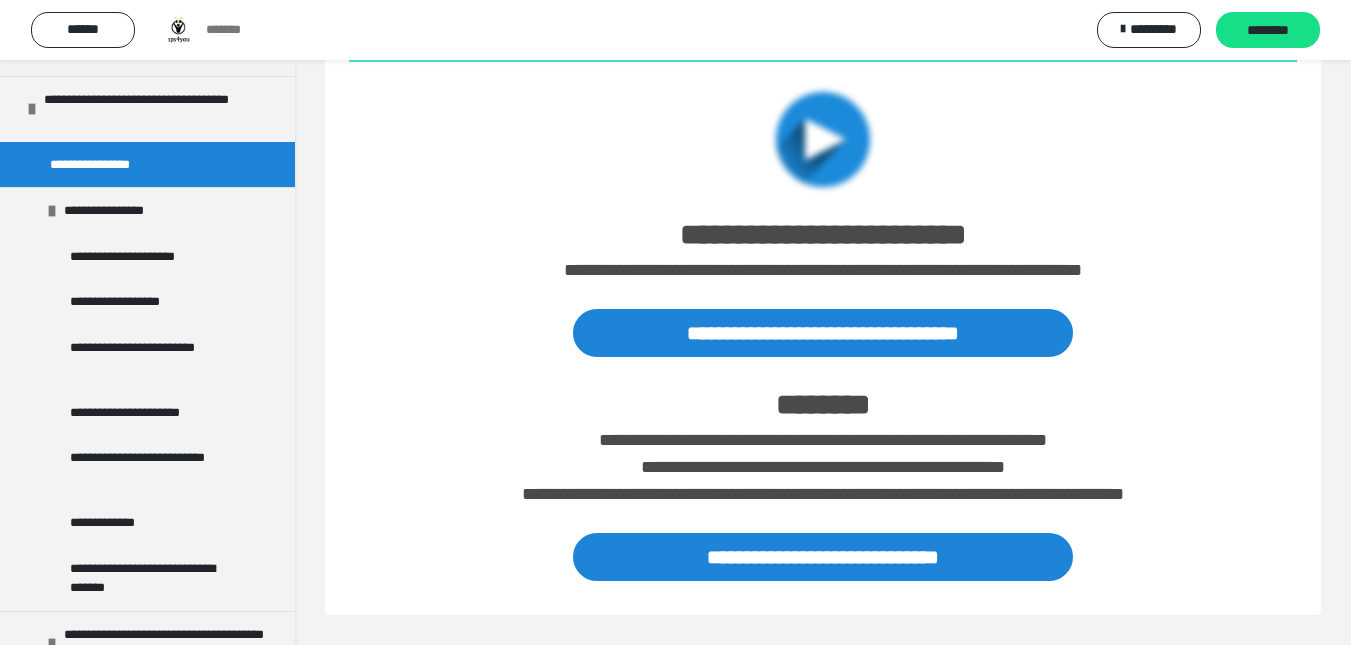 scroll, scrollTop: 695, scrollLeft: 0, axis: vertical 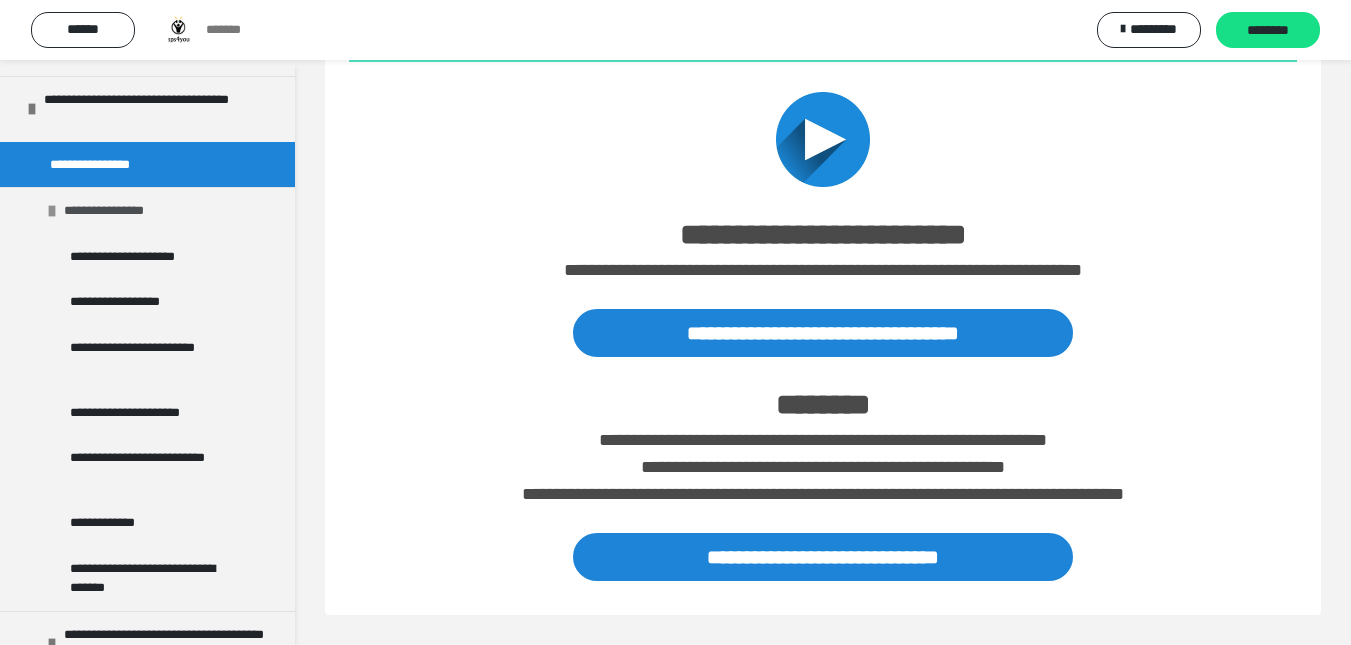 click on "**********" at bounding box center [113, 211] 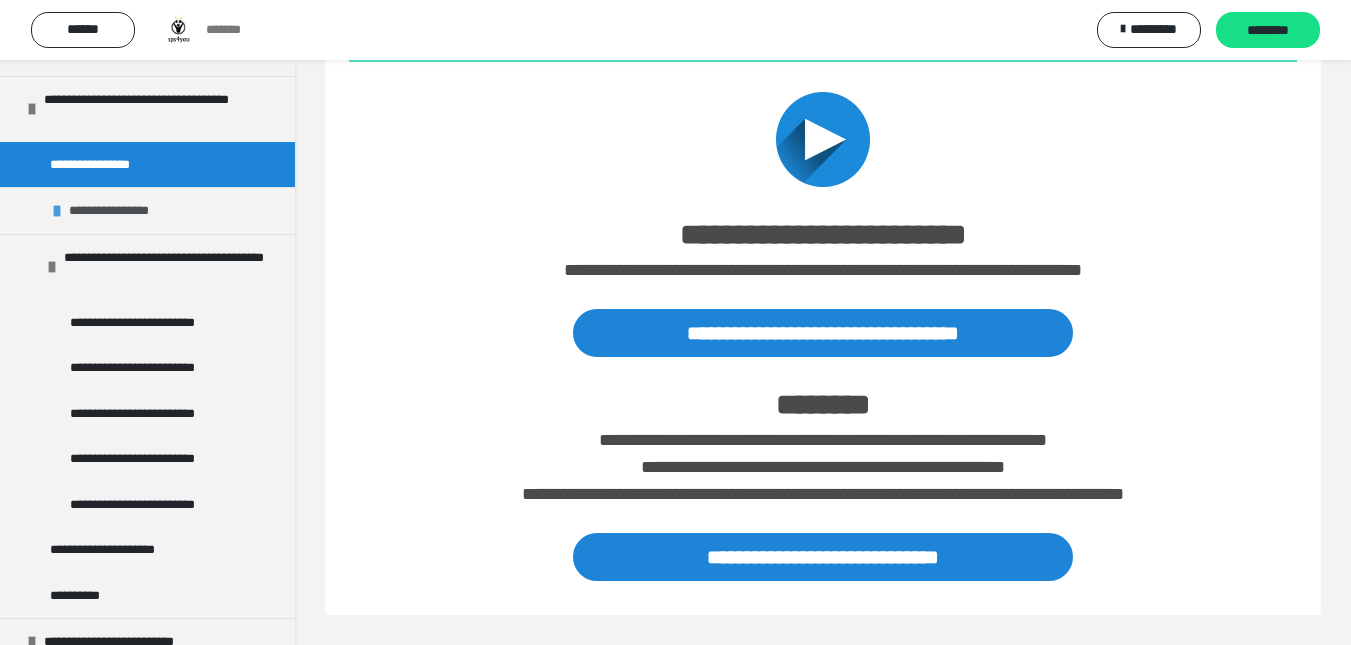 click on "**********" at bounding box center [118, 211] 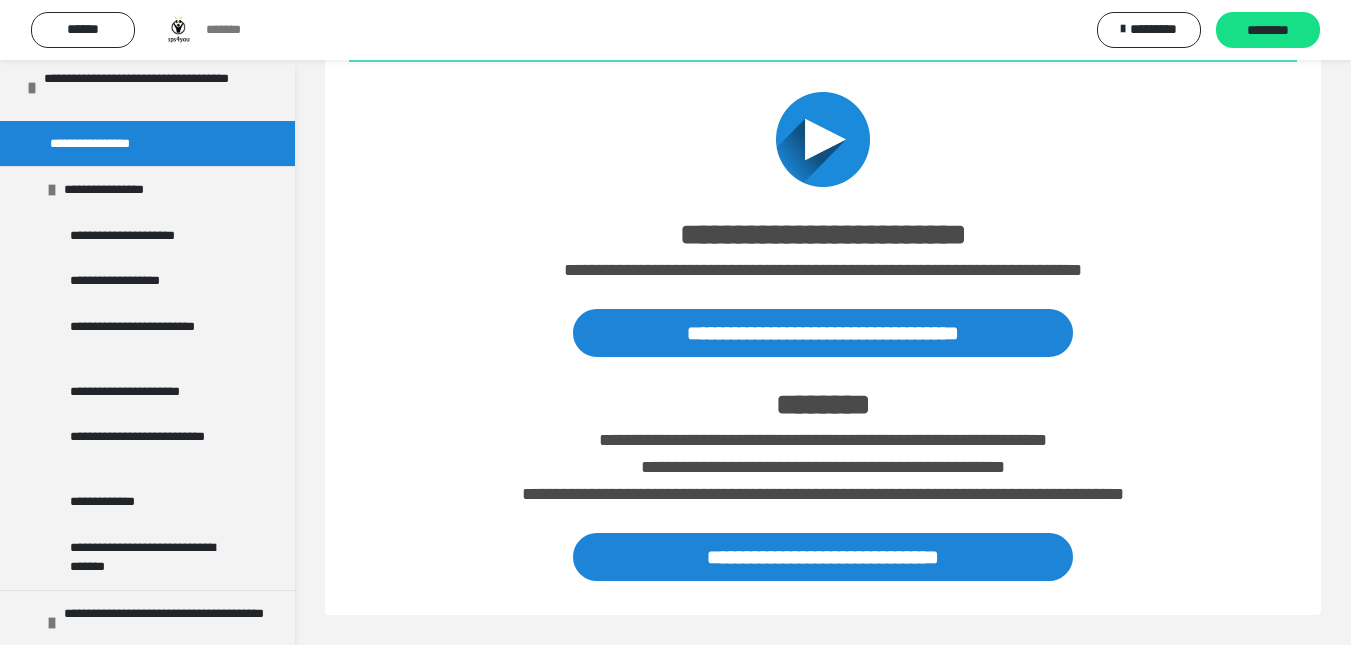 scroll, scrollTop: 709, scrollLeft: 0, axis: vertical 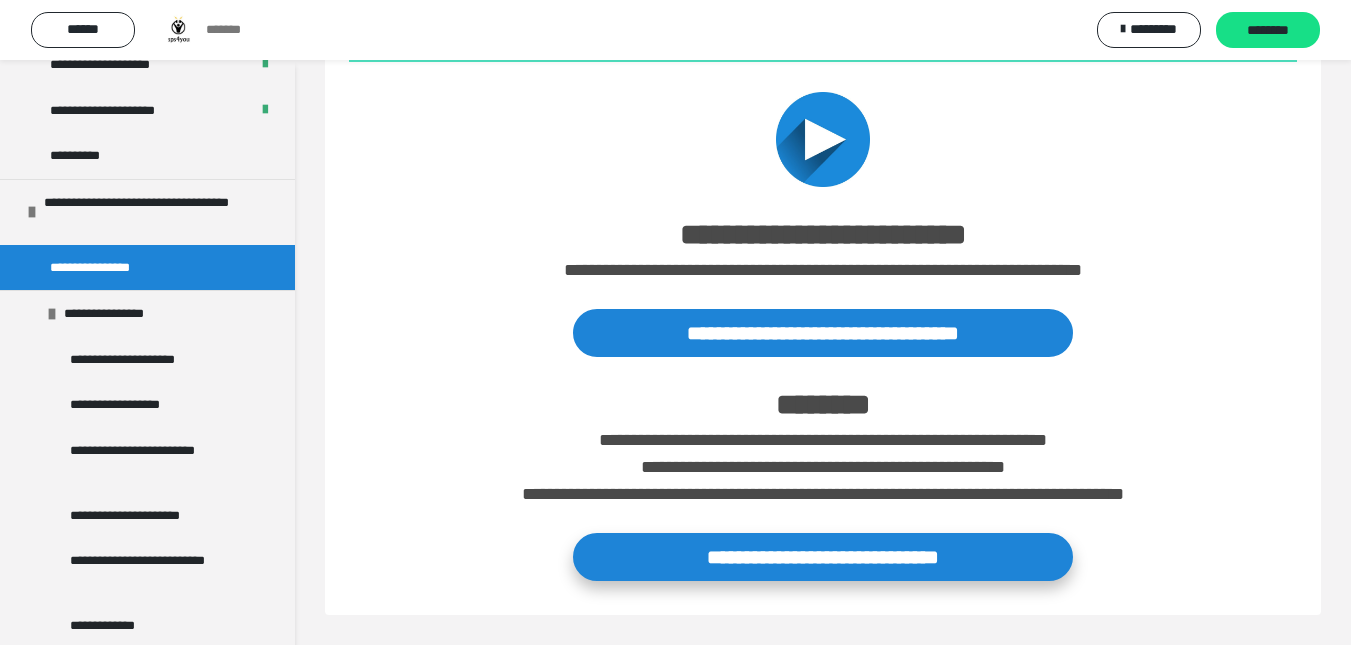 click on "**********" at bounding box center (823, 557) 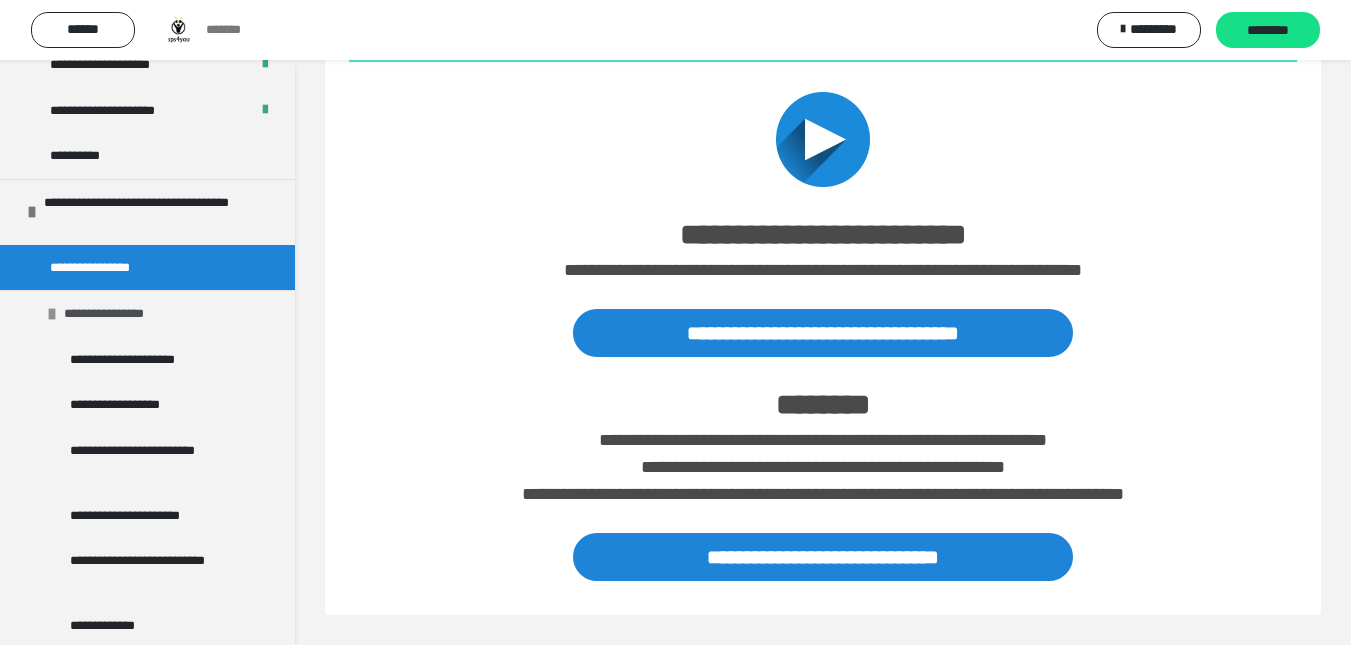 click on "**********" at bounding box center (113, 314) 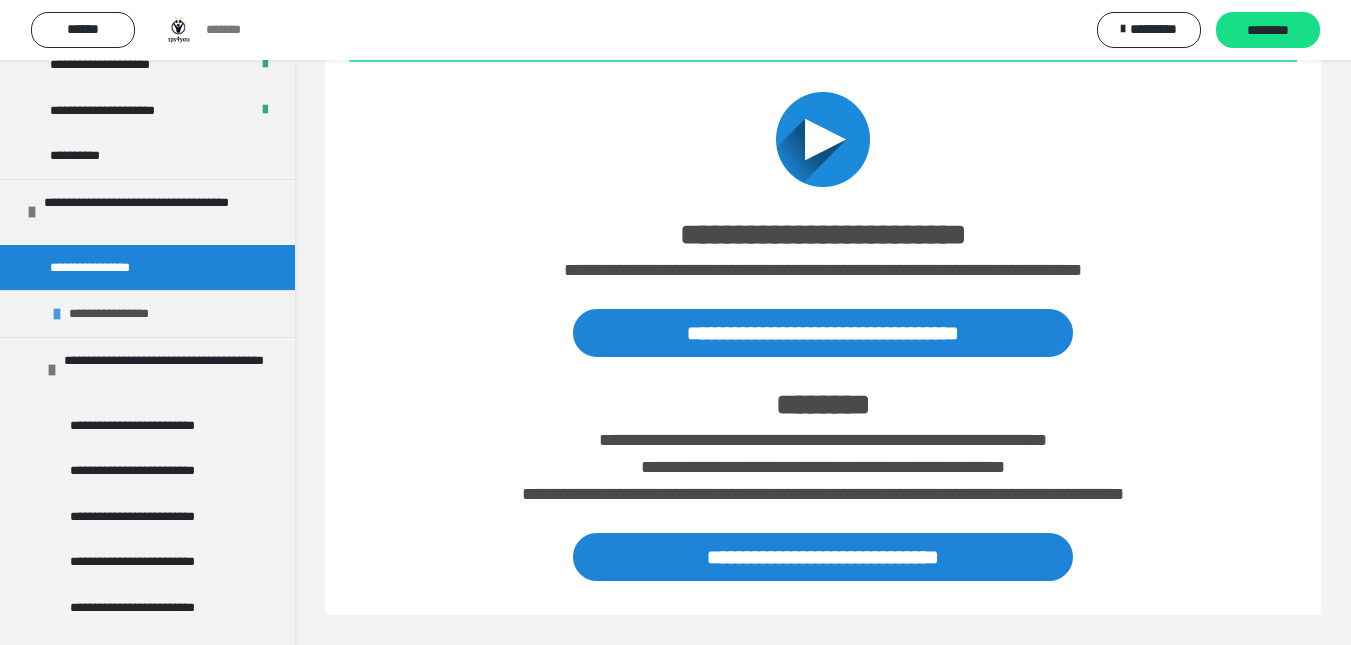click on "**********" at bounding box center (118, 314) 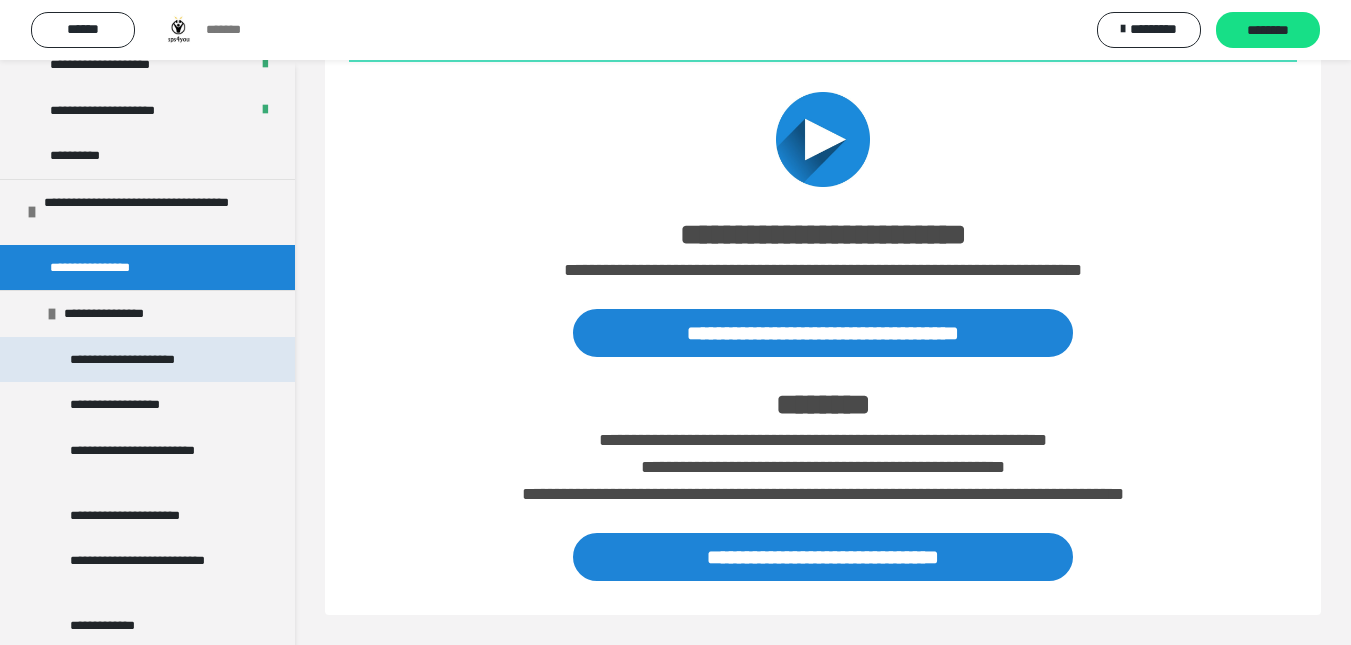 click on "**********" at bounding box center [142, 360] 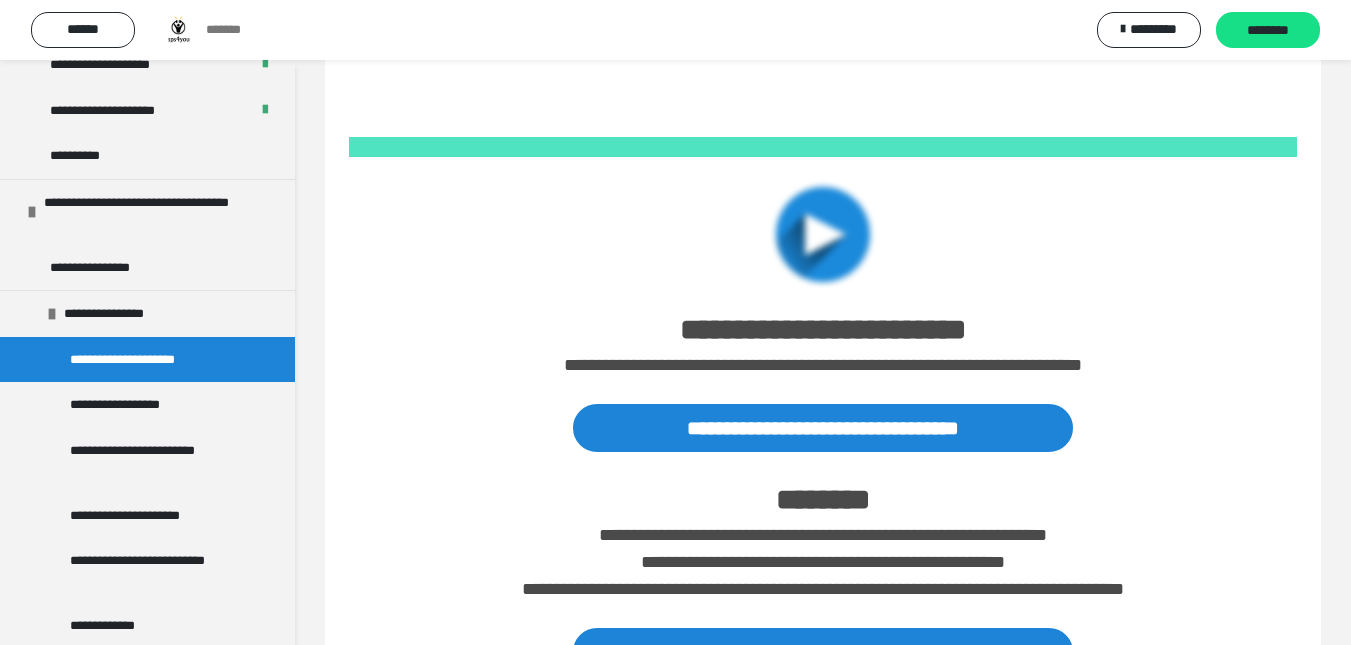 scroll, scrollTop: 695, scrollLeft: 0, axis: vertical 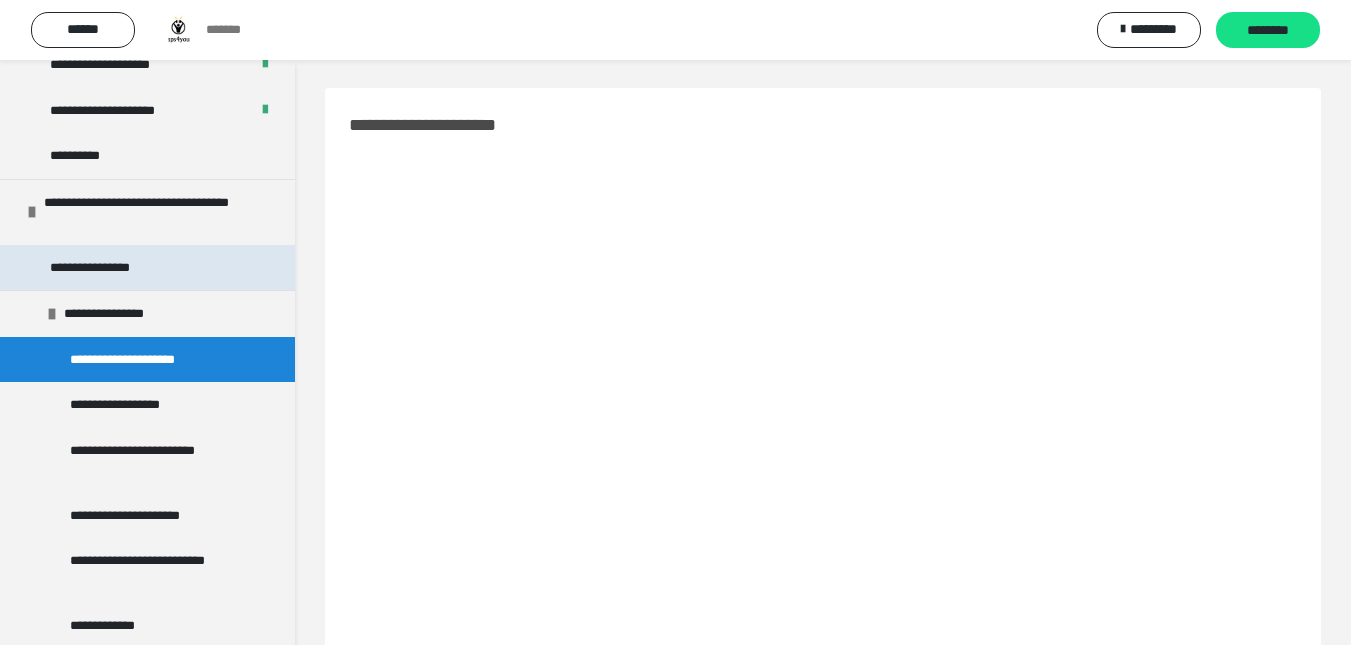 click on "**********" at bounding box center (102, 268) 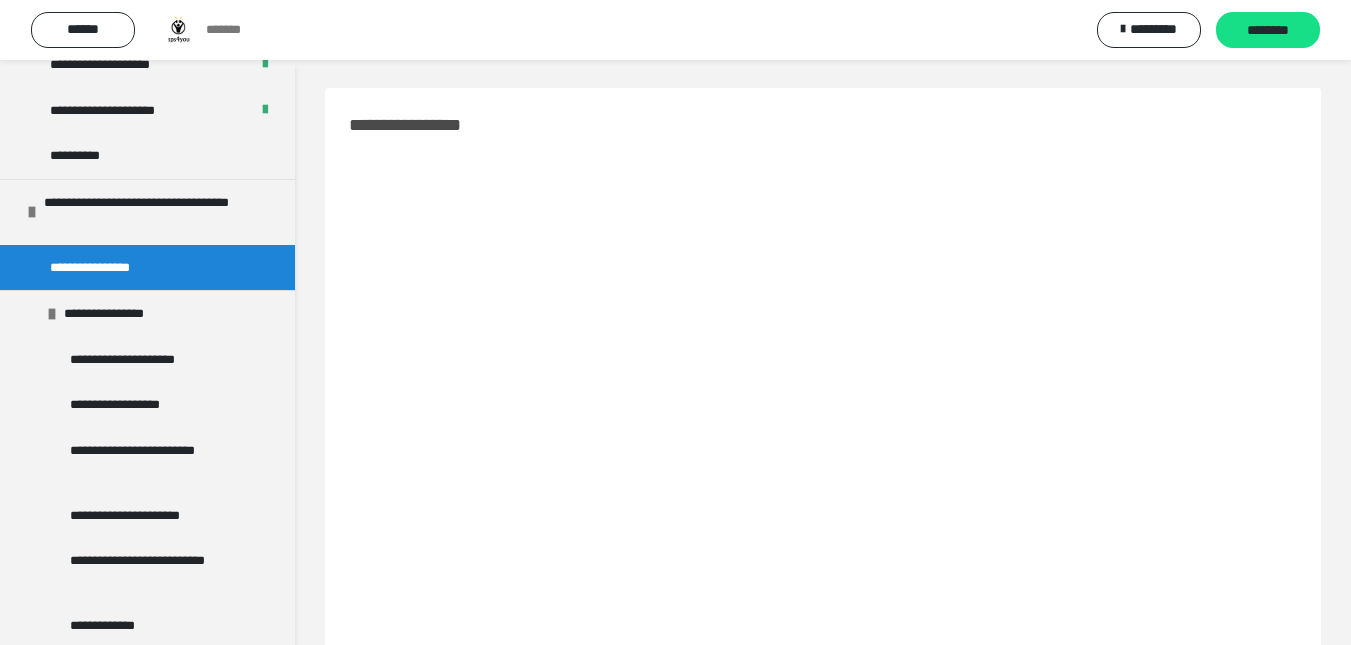 scroll, scrollTop: 360, scrollLeft: 0, axis: vertical 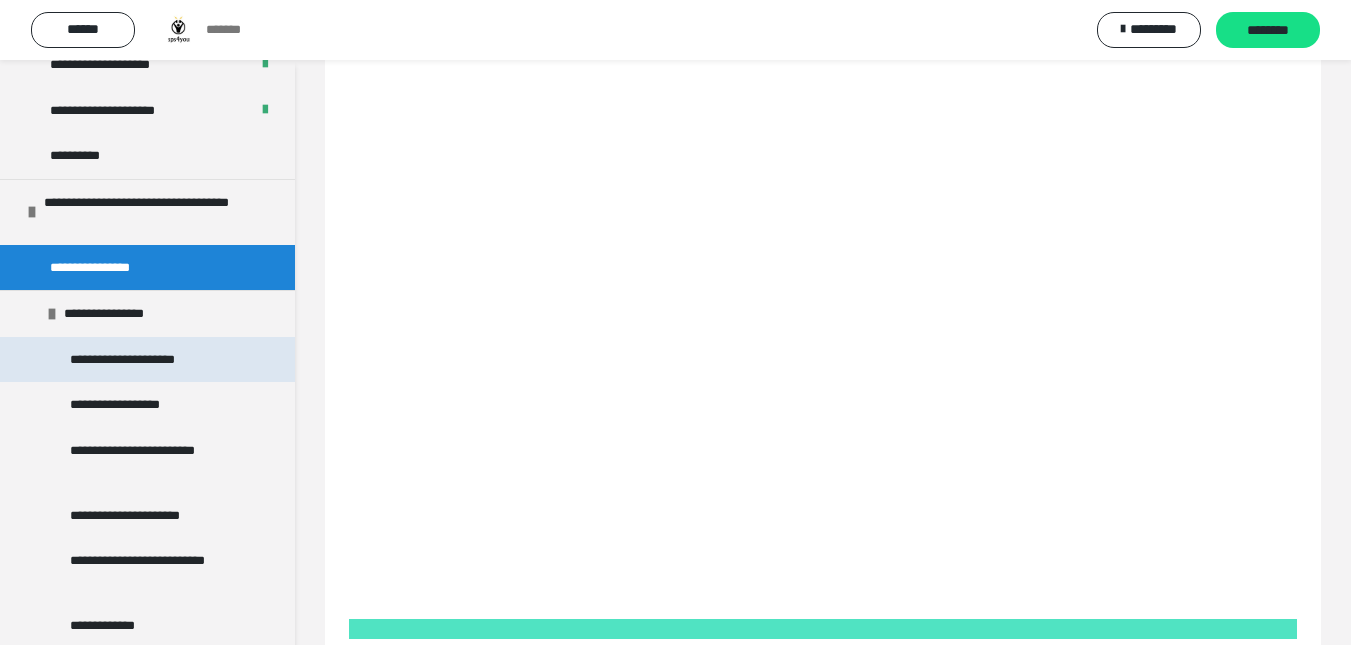 click on "**********" at bounding box center (142, 360) 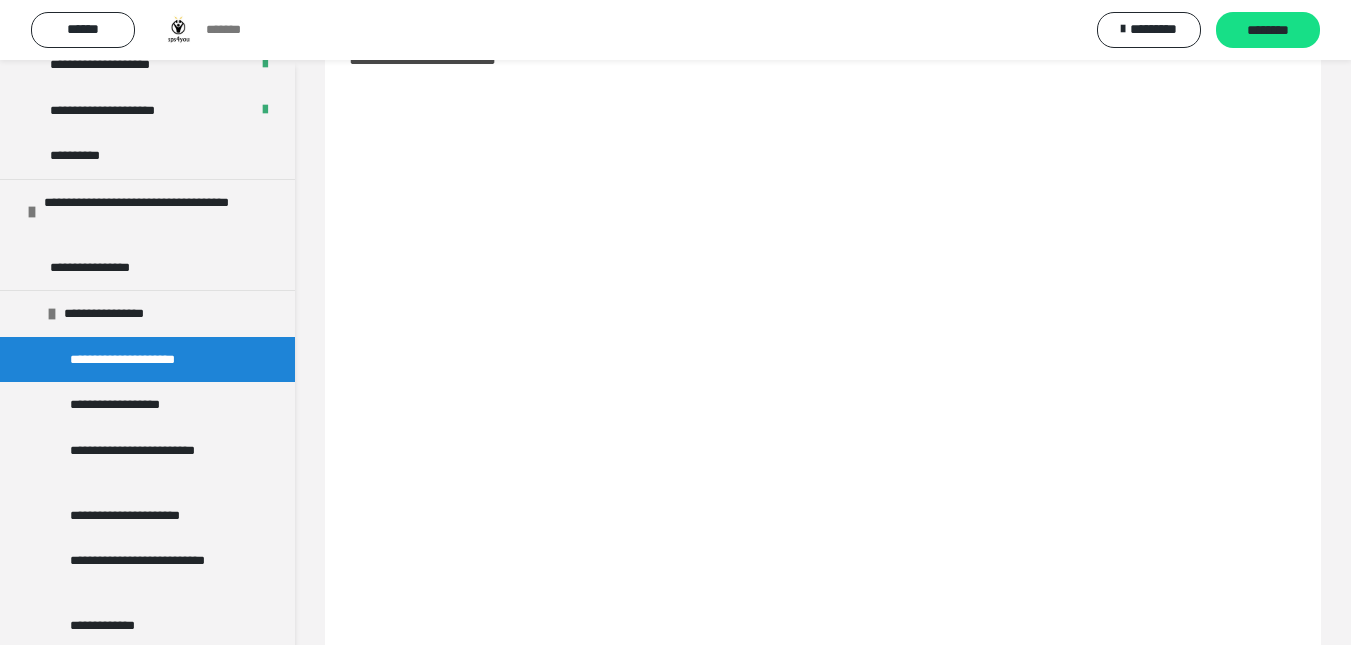 scroll, scrollTop: 70, scrollLeft: 0, axis: vertical 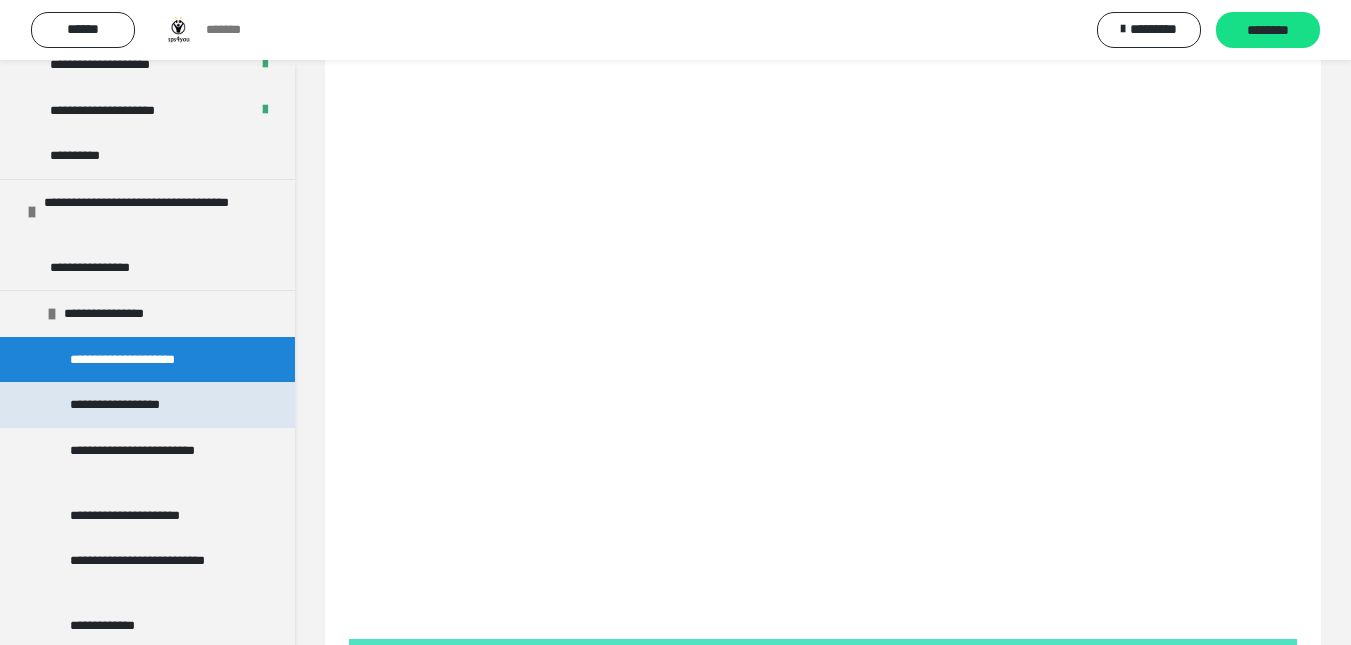 click on "**********" at bounding box center (127, 405) 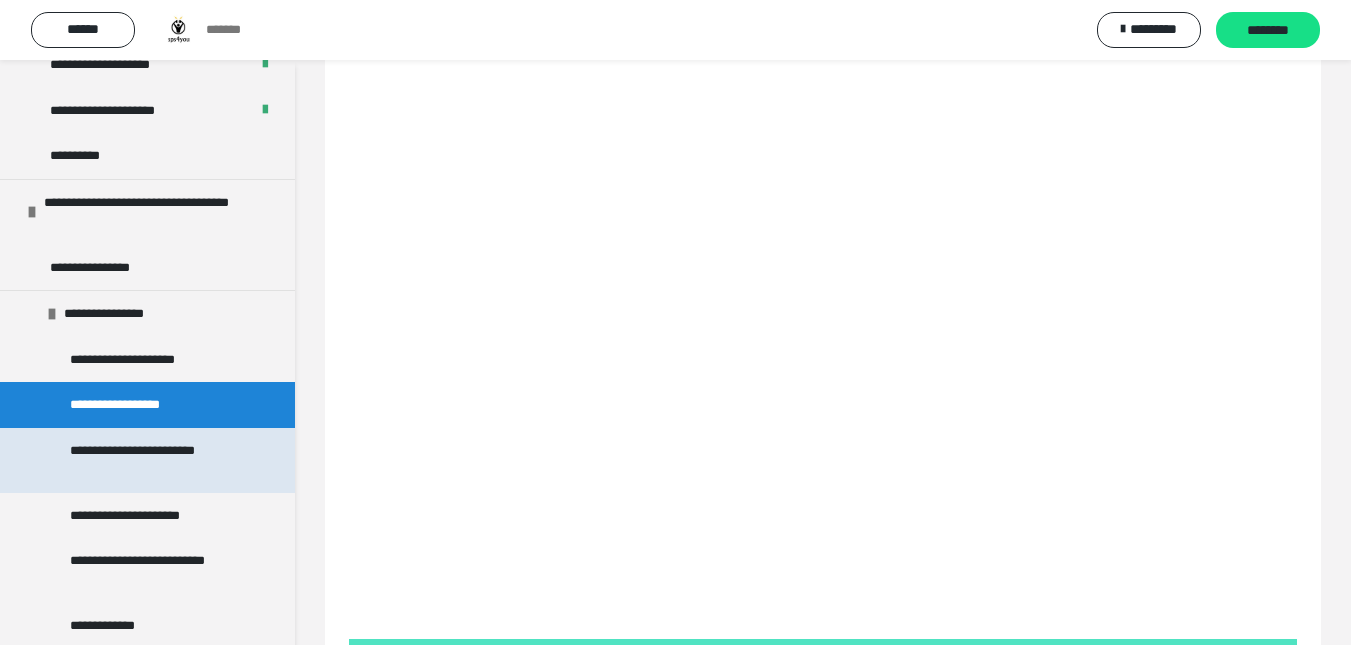 click on "**********" at bounding box center (152, 460) 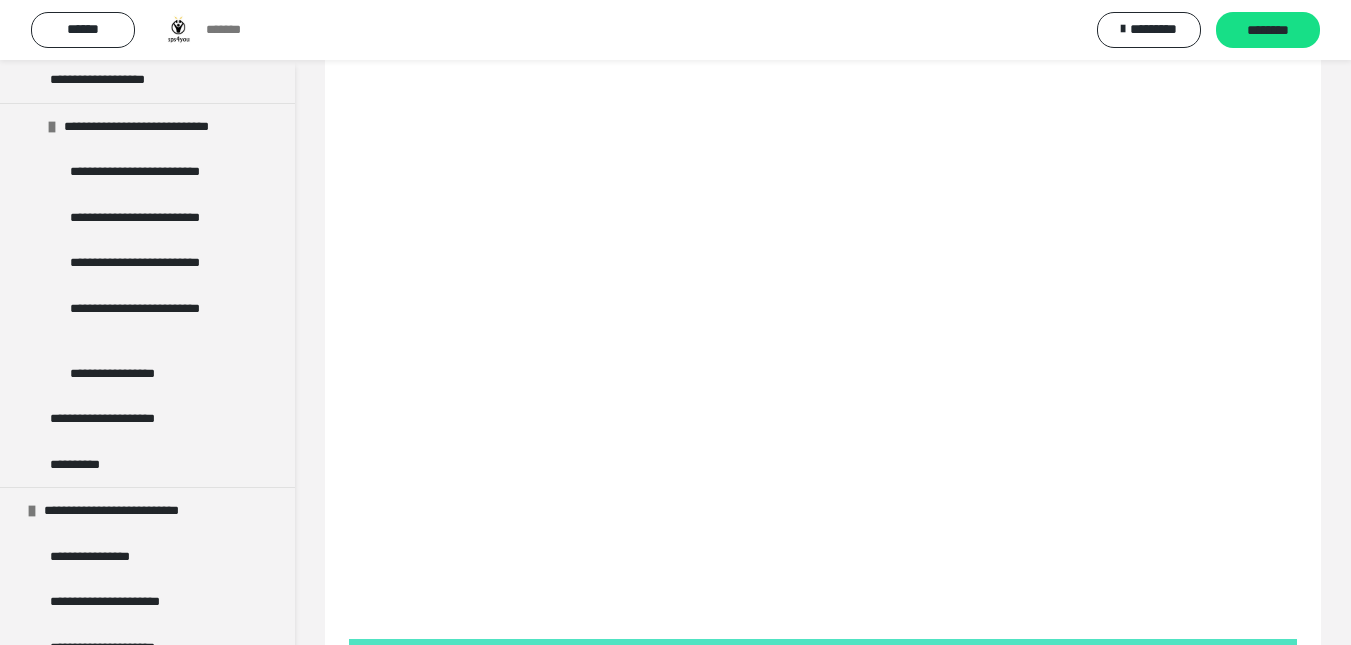 scroll, scrollTop: 1923, scrollLeft: 0, axis: vertical 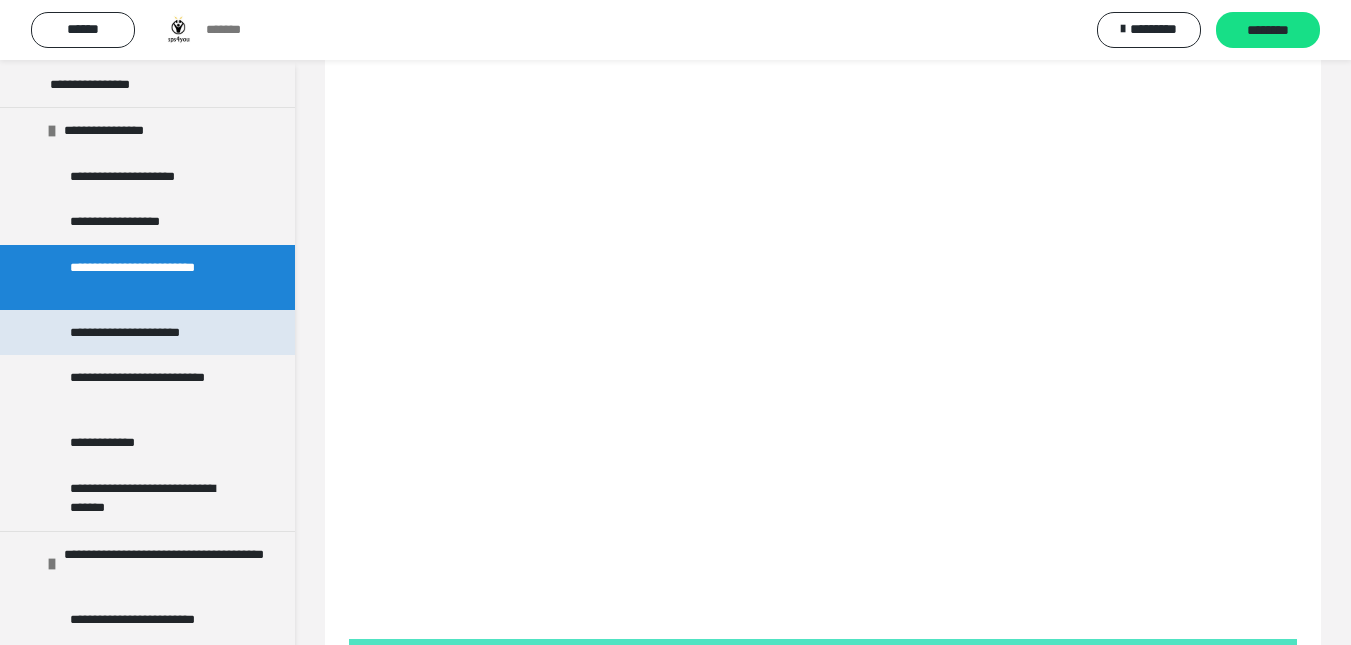 click on "**********" at bounding box center (141, 333) 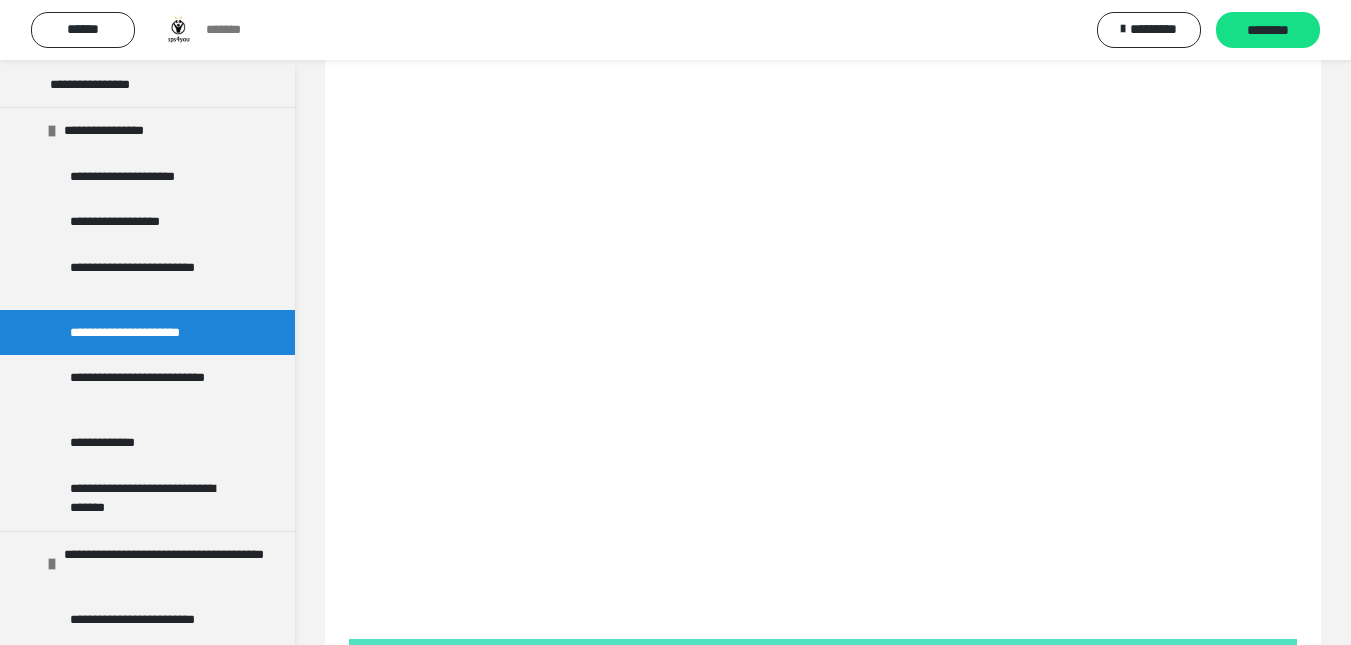 scroll, scrollTop: 107, scrollLeft: 0, axis: vertical 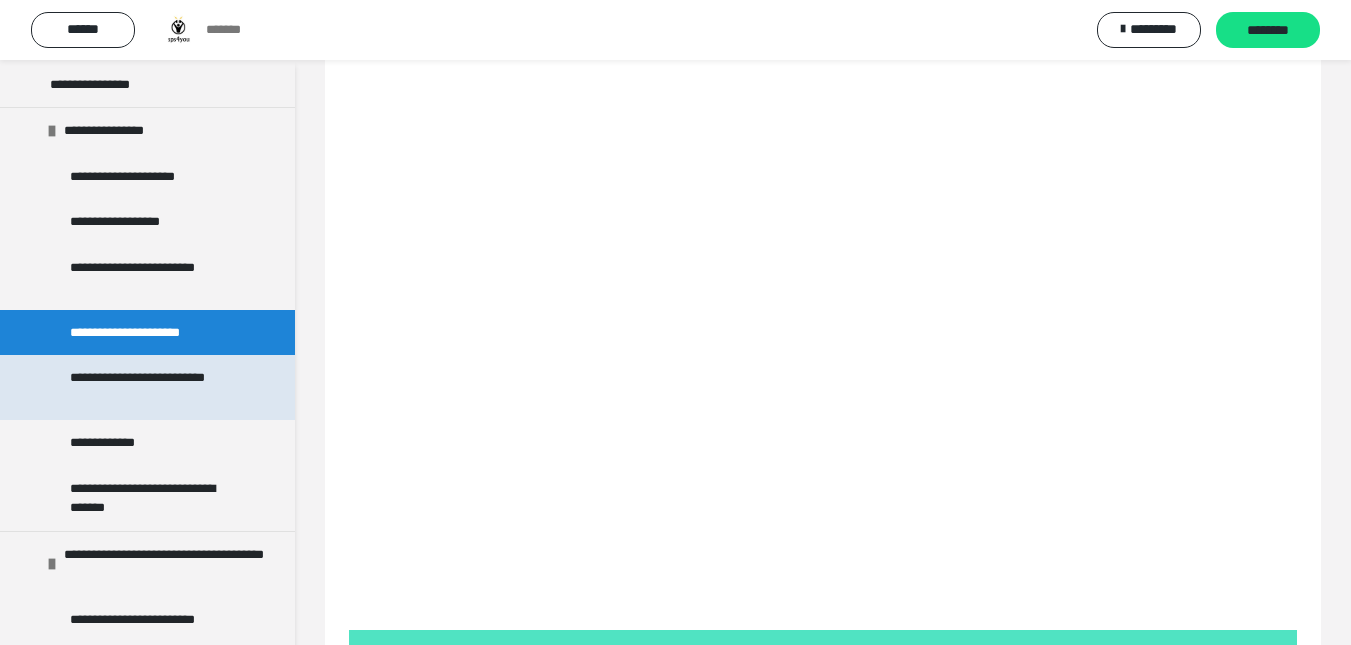 click on "**********" at bounding box center (152, 387) 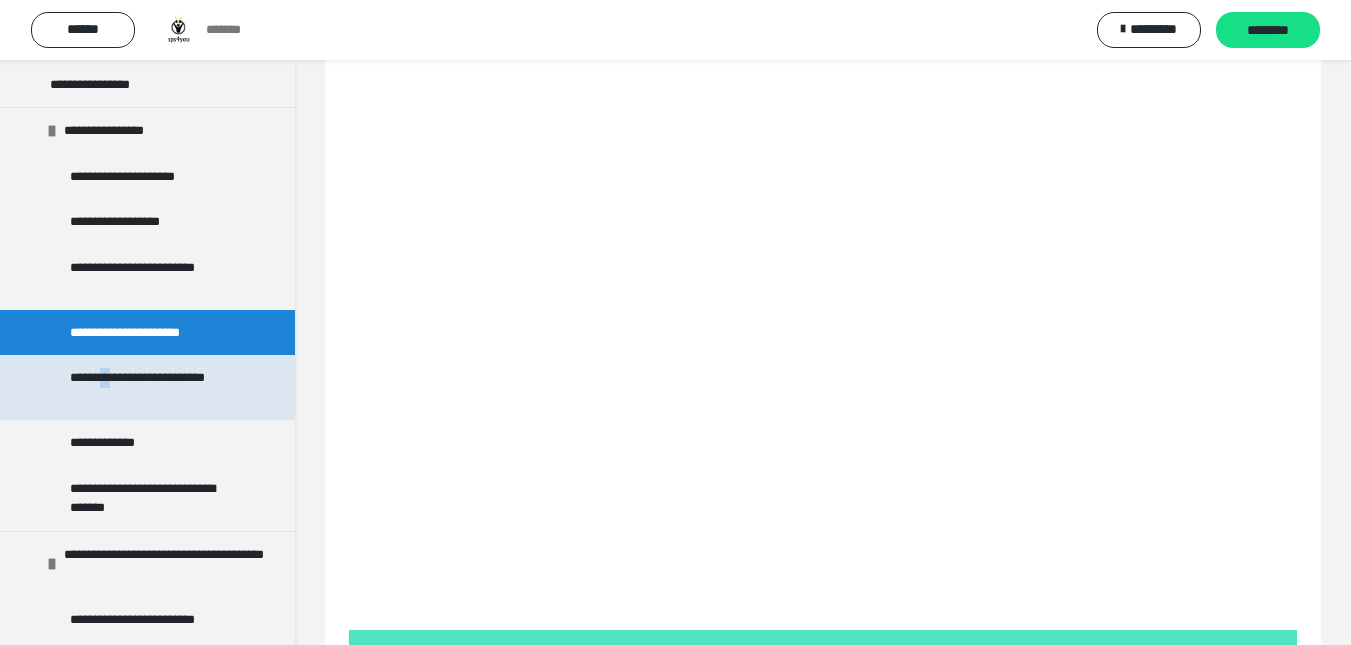 click on "**********" at bounding box center [152, 387] 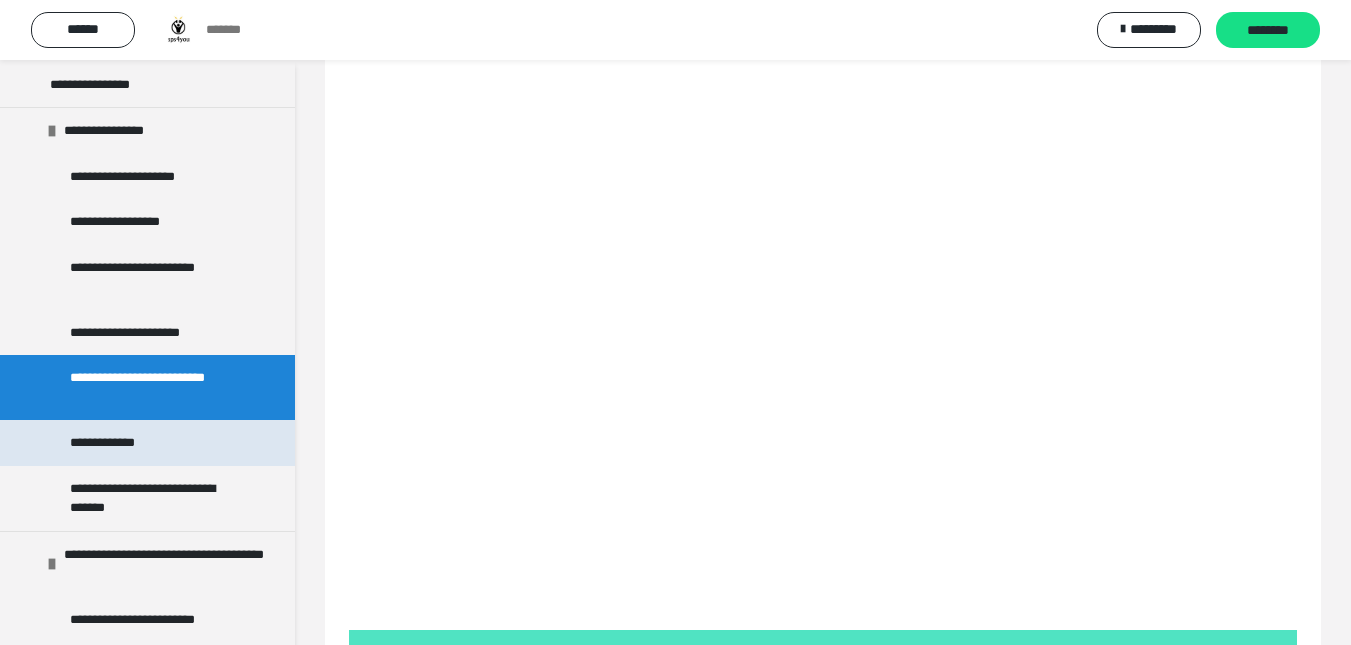 click on "**********" at bounding box center (107, 443) 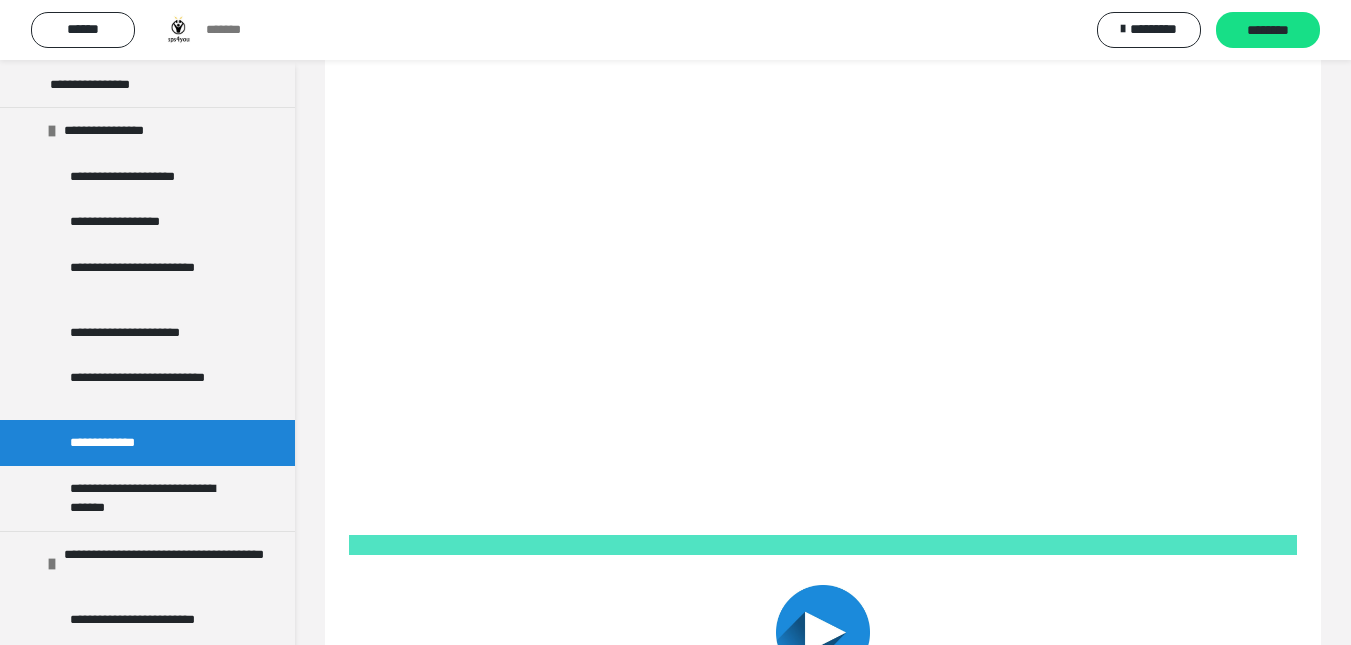 scroll, scrollTop: 206, scrollLeft: 0, axis: vertical 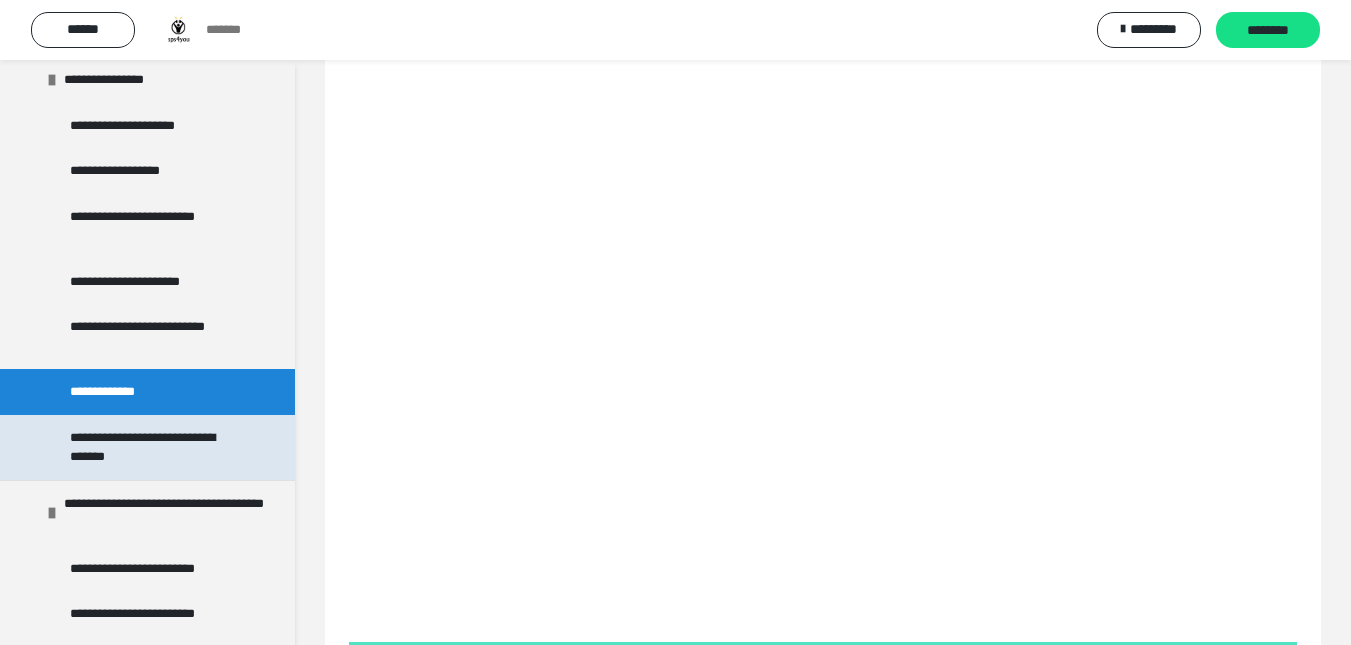 click on "**********" at bounding box center (152, 447) 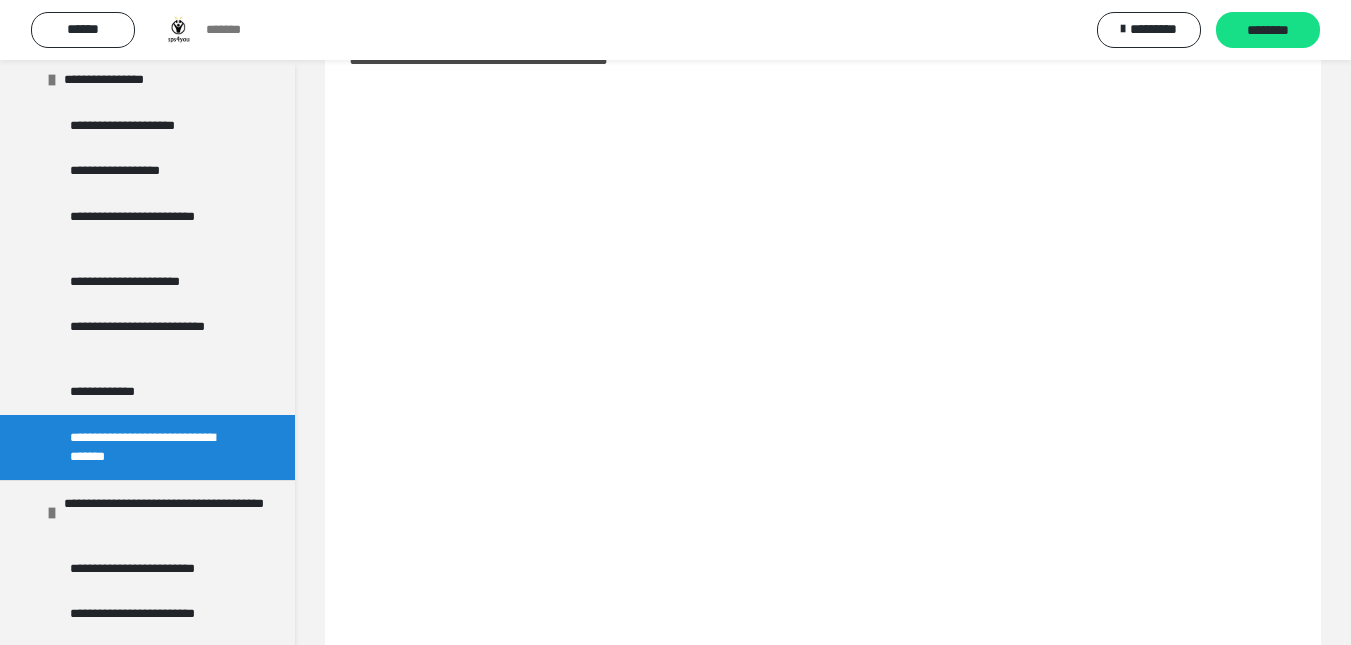 scroll, scrollTop: 81, scrollLeft: 0, axis: vertical 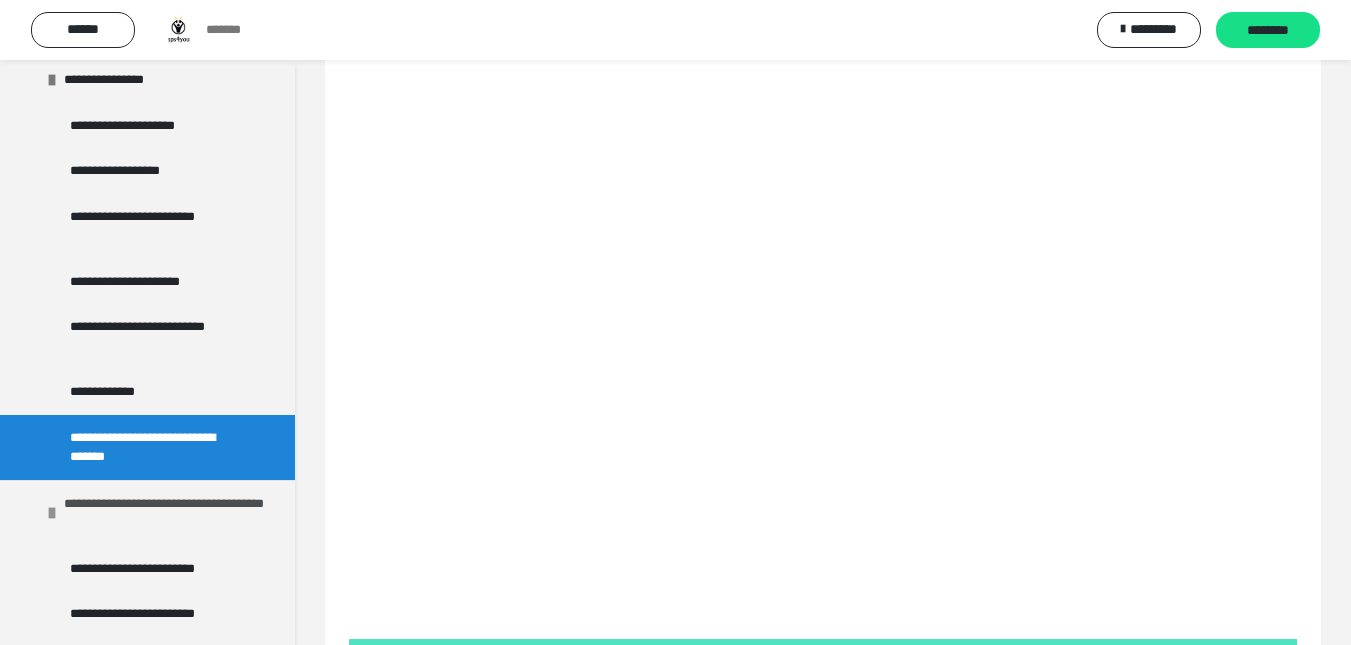 click on "**********" at bounding box center (164, 513) 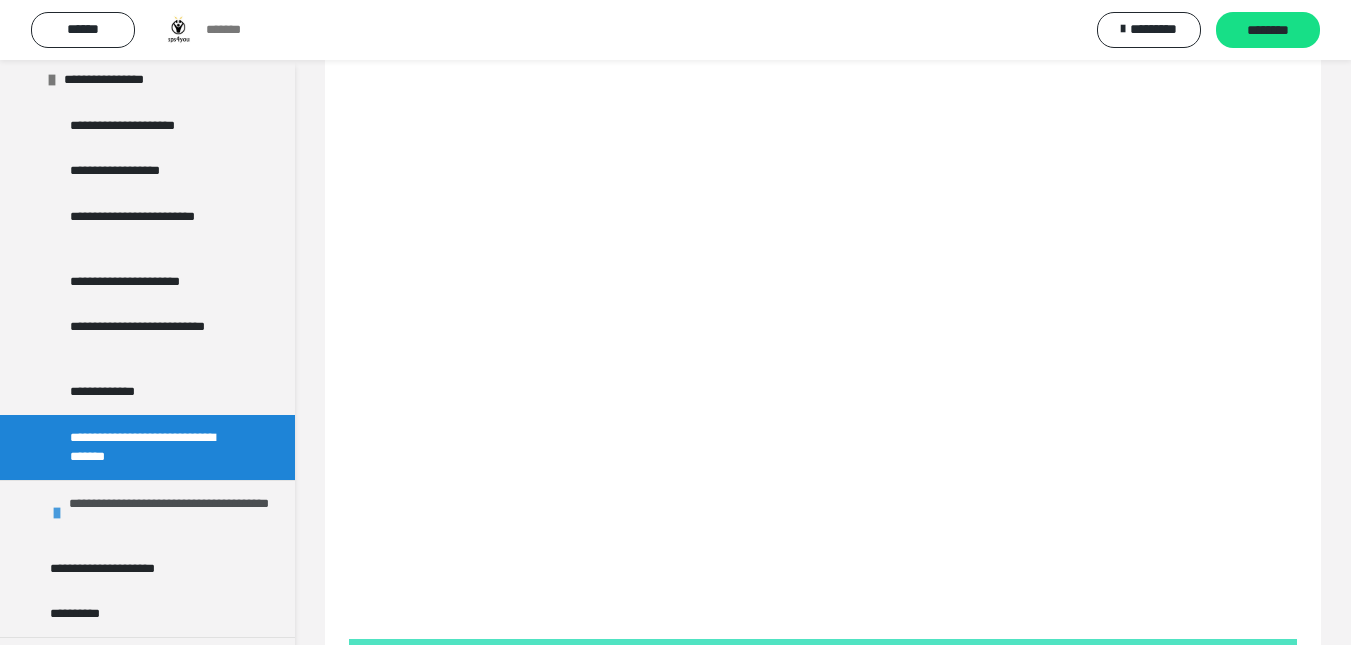 click on "**********" at bounding box center [169, 513] 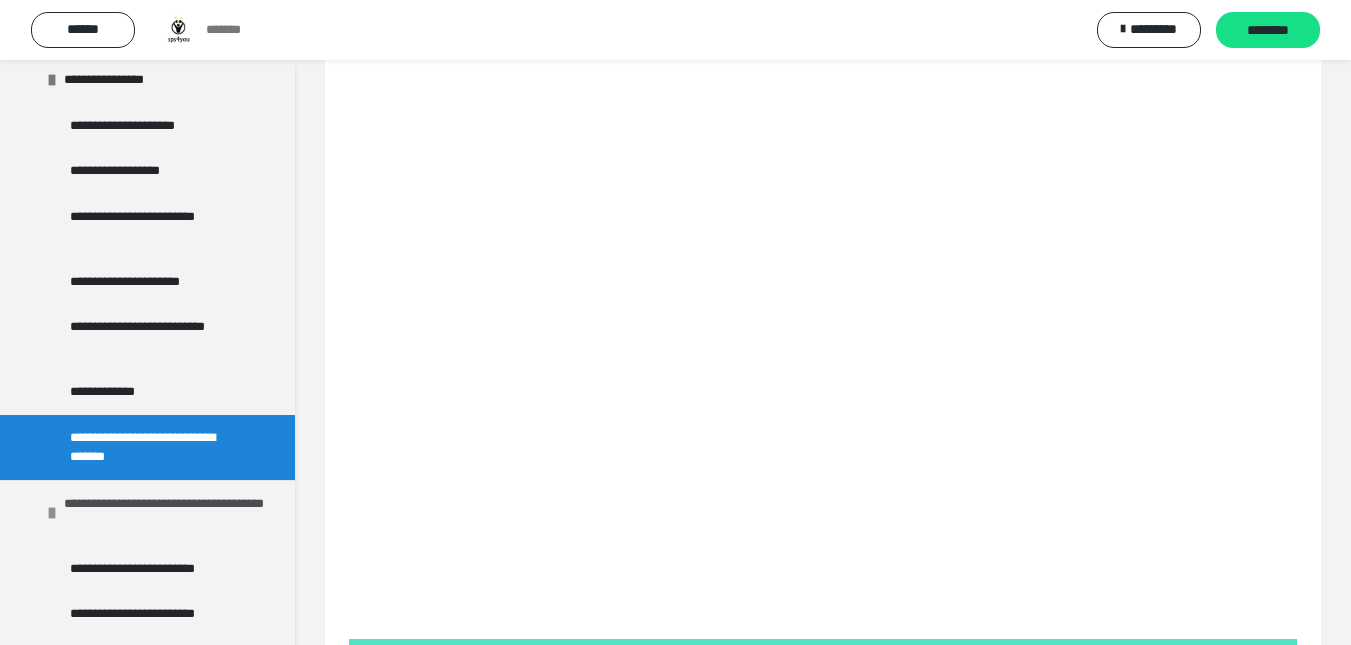 click on "**********" at bounding box center (164, 513) 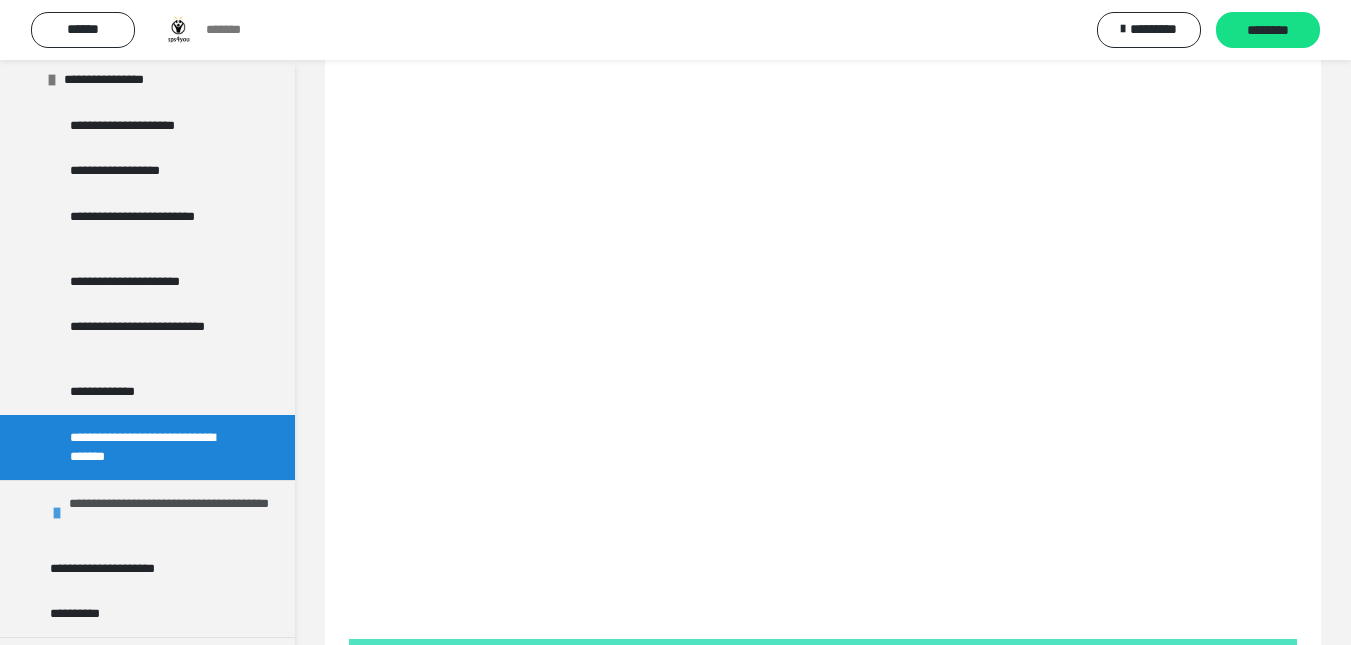 click on "**********" at bounding box center [169, 513] 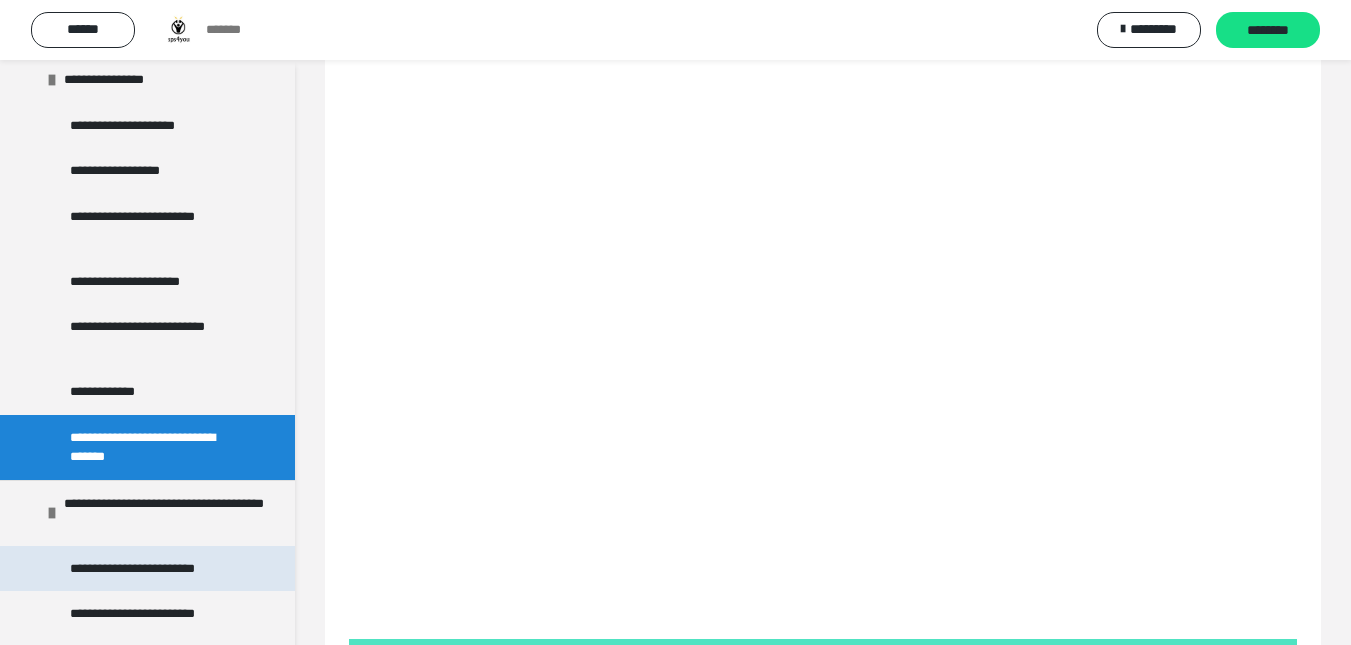 click on "**********" at bounding box center [143, 569] 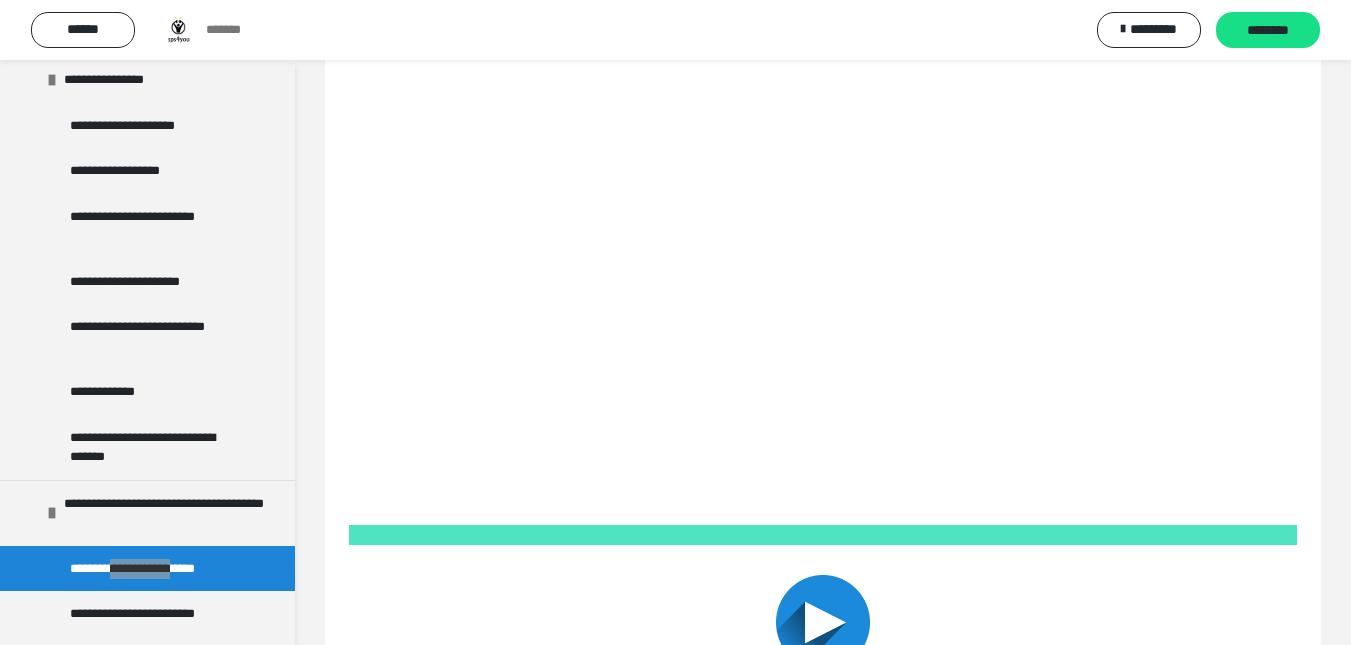 scroll, scrollTop: 298, scrollLeft: 0, axis: vertical 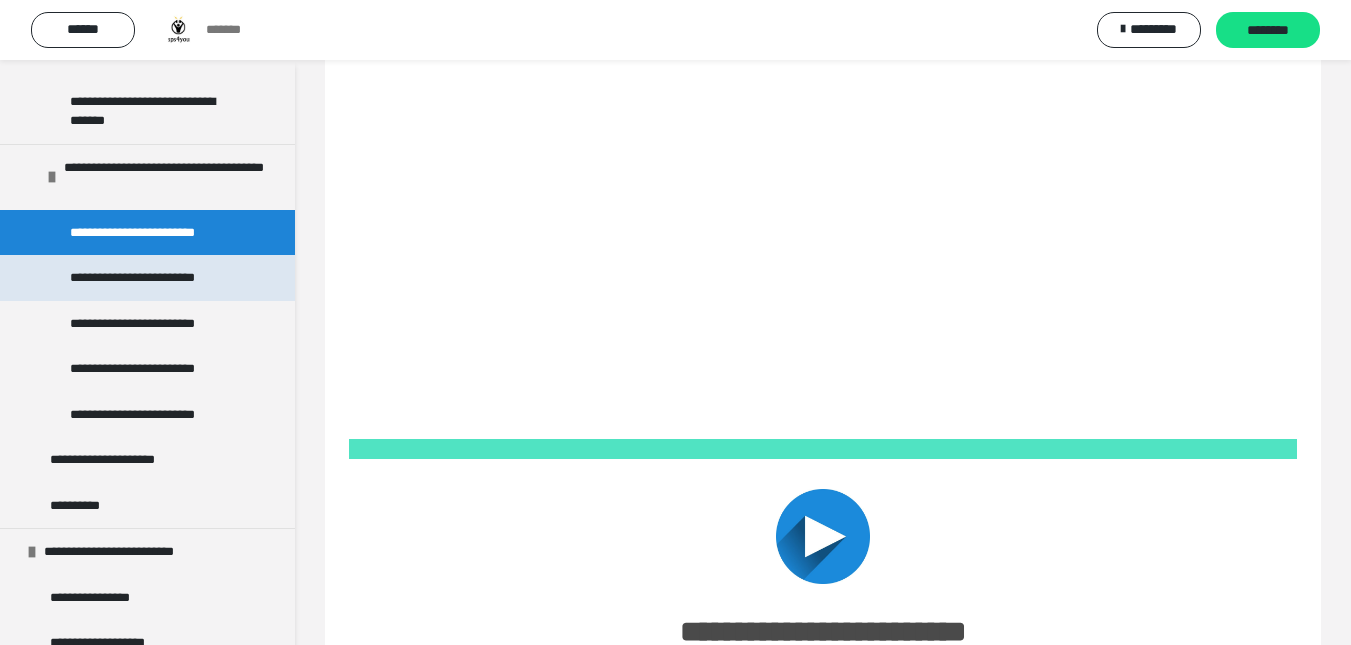 click on "**********" at bounding box center (146, 278) 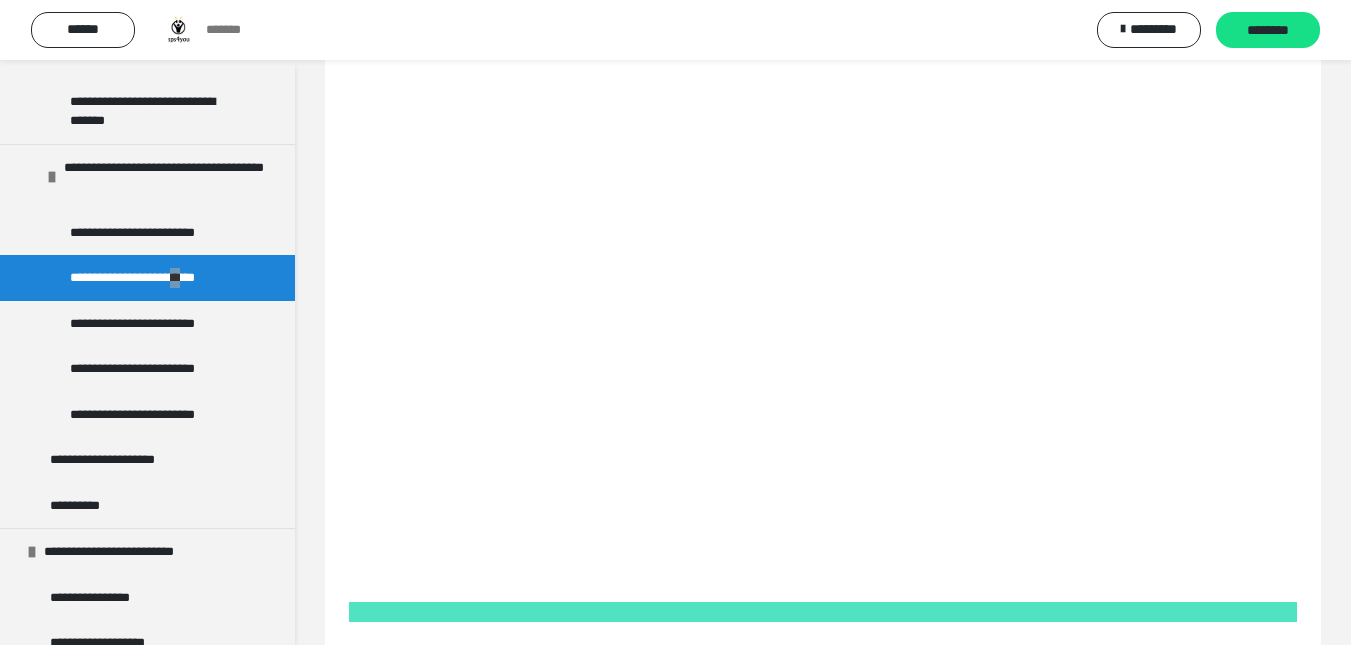 scroll, scrollTop: 133, scrollLeft: 0, axis: vertical 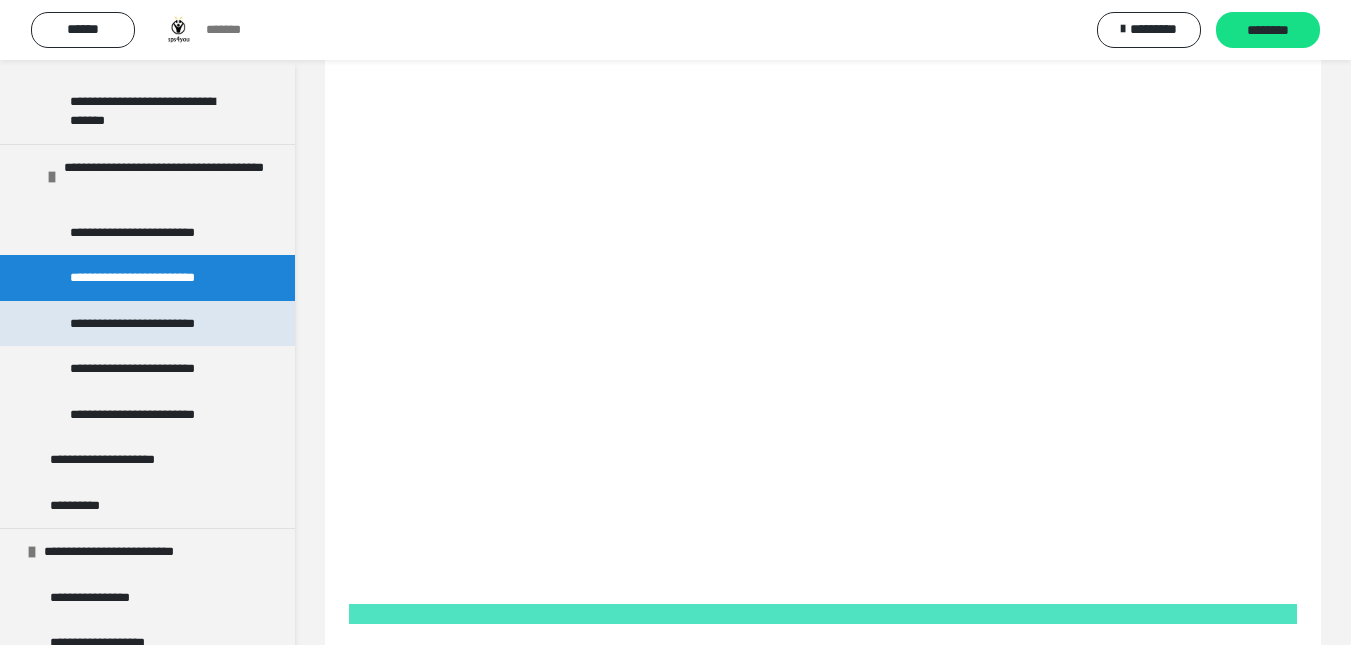click on "**********" at bounding box center [146, 324] 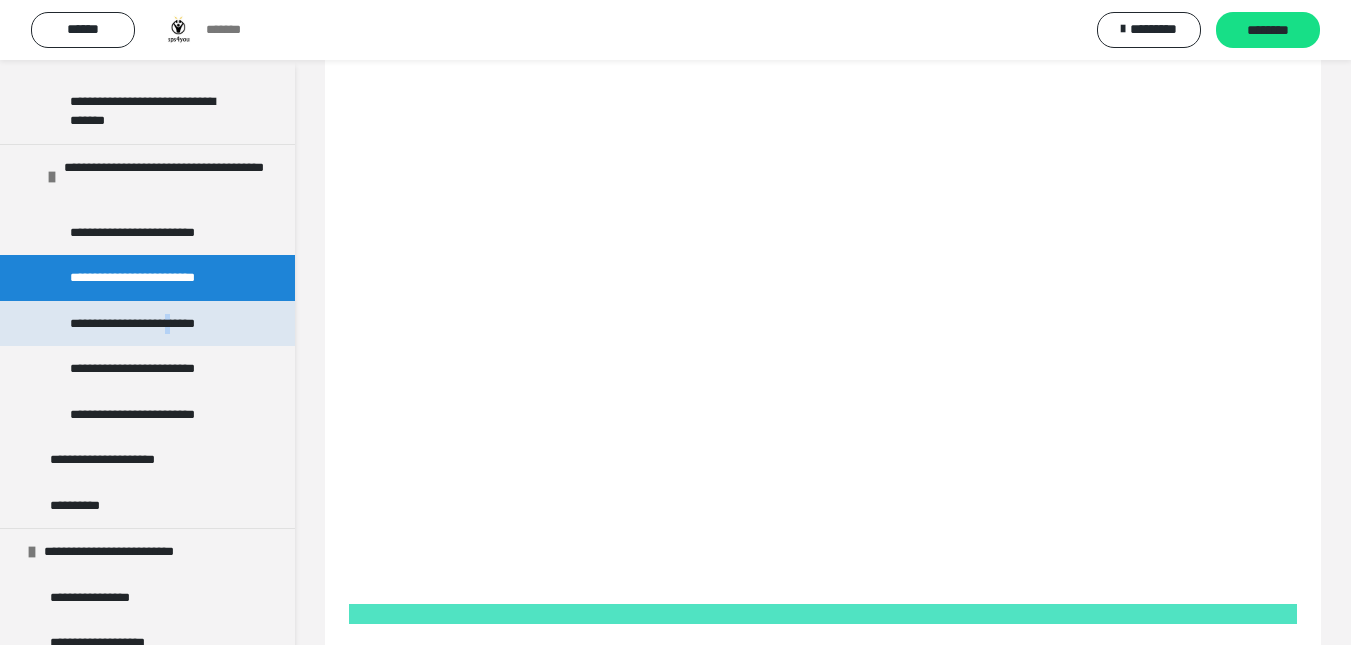 click on "**********" at bounding box center (146, 324) 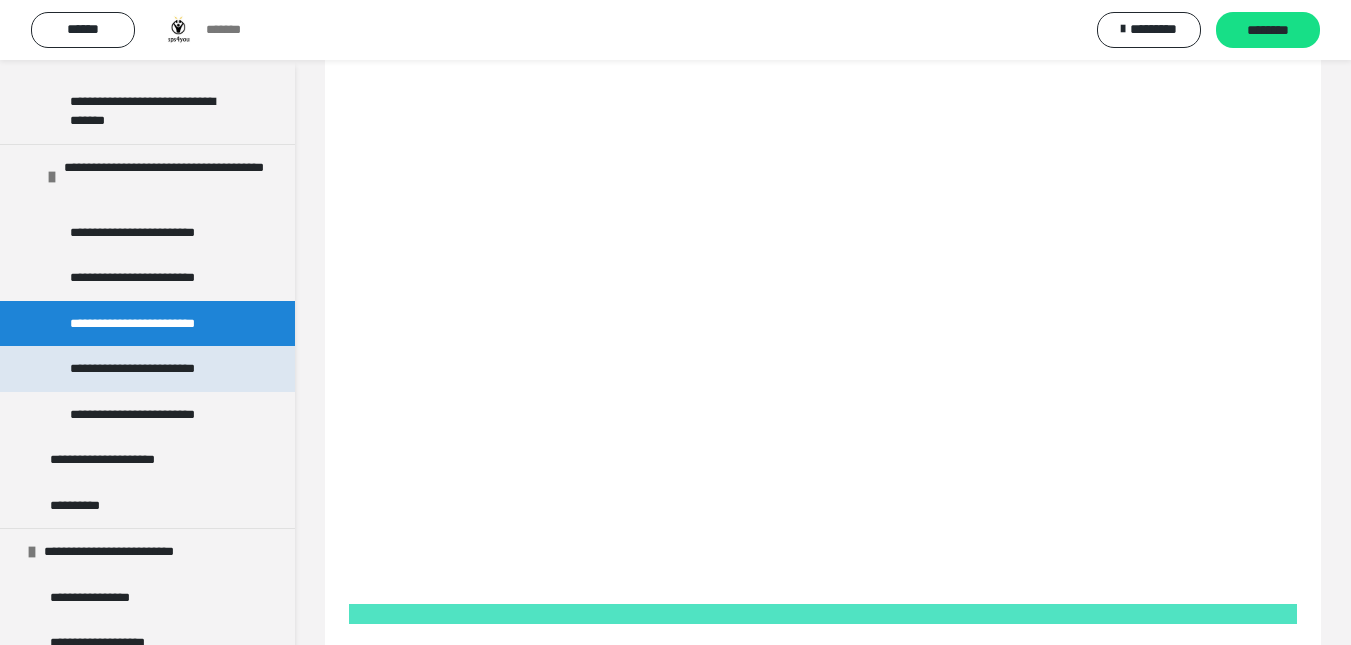 click on "**********" at bounding box center [147, 369] 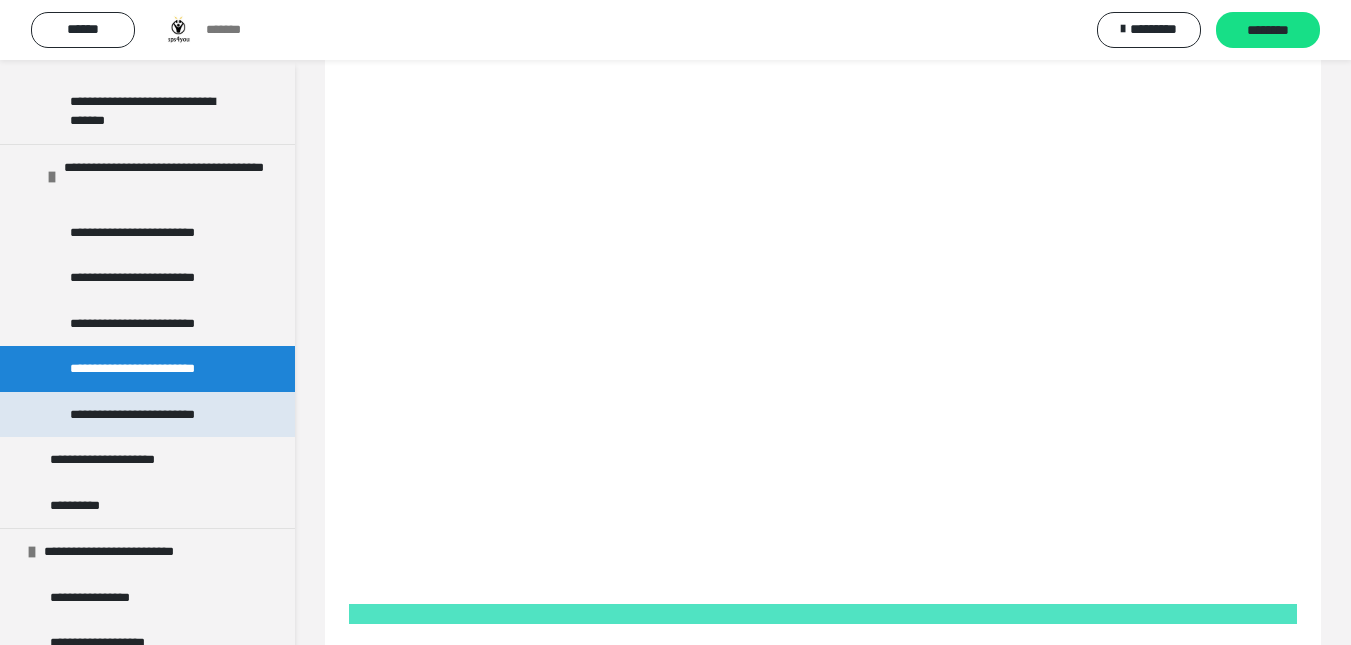 click on "**********" at bounding box center [146, 415] 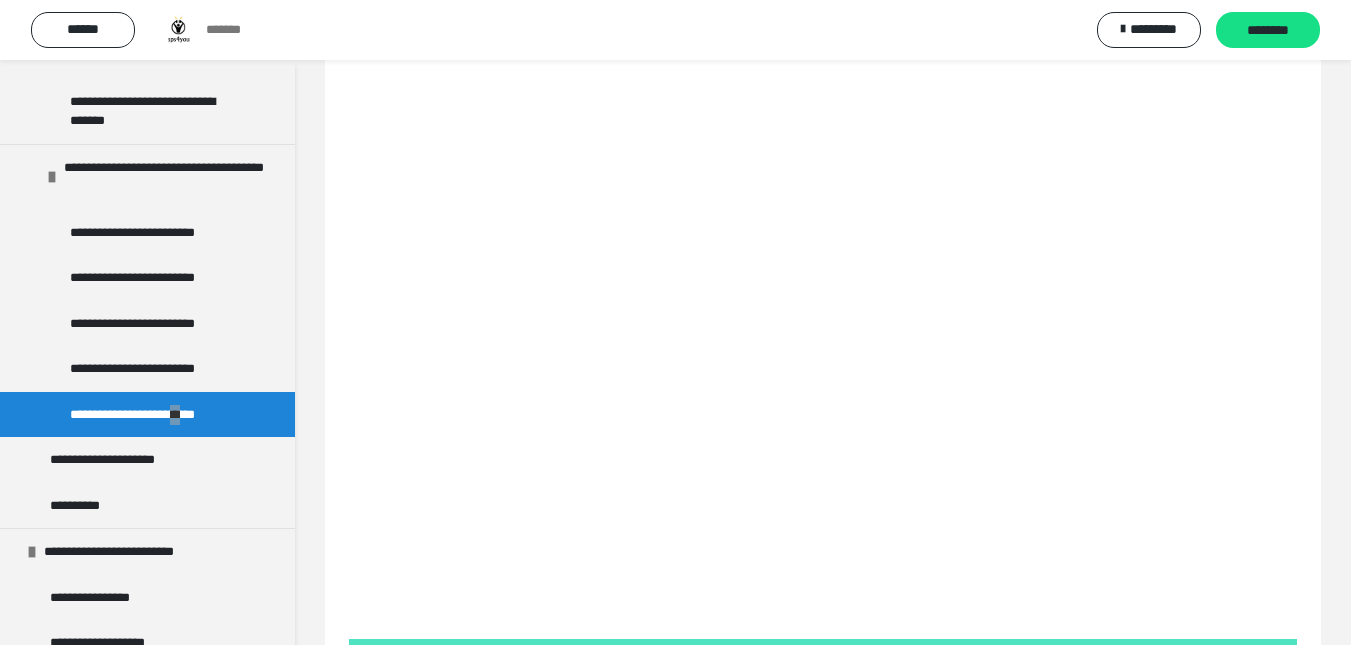 scroll, scrollTop: 105, scrollLeft: 0, axis: vertical 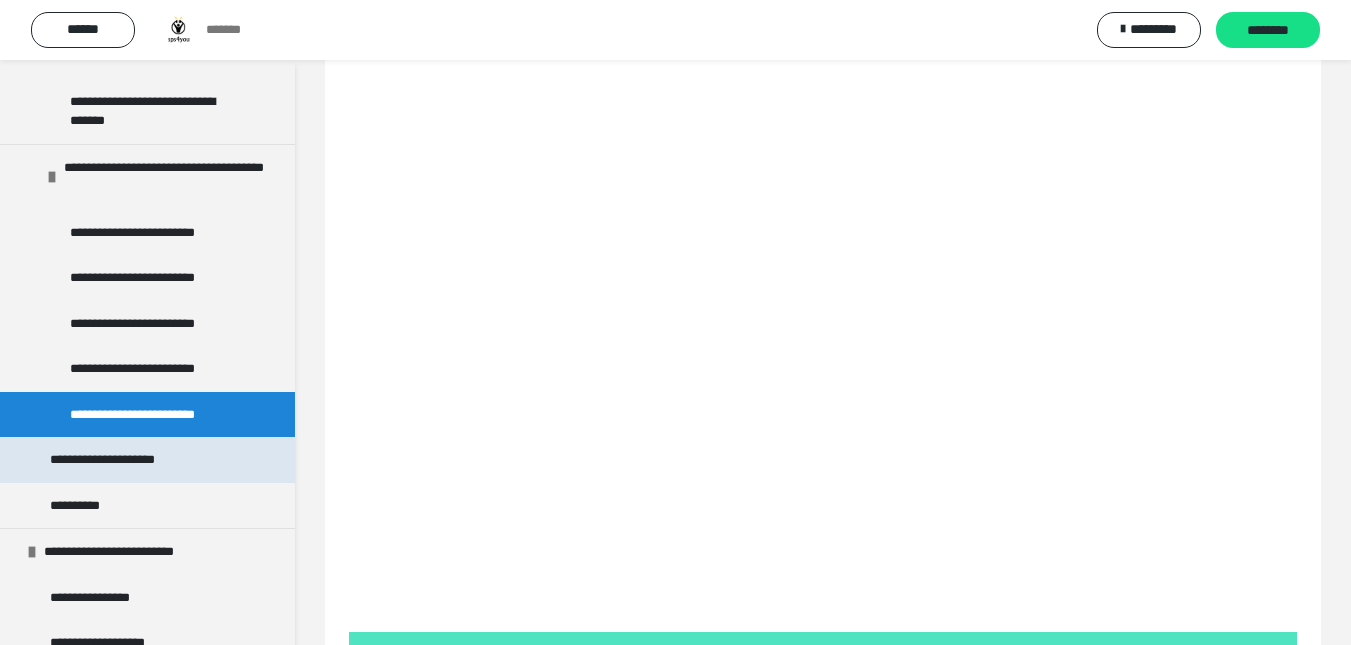 click on "**********" at bounding box center [128, 460] 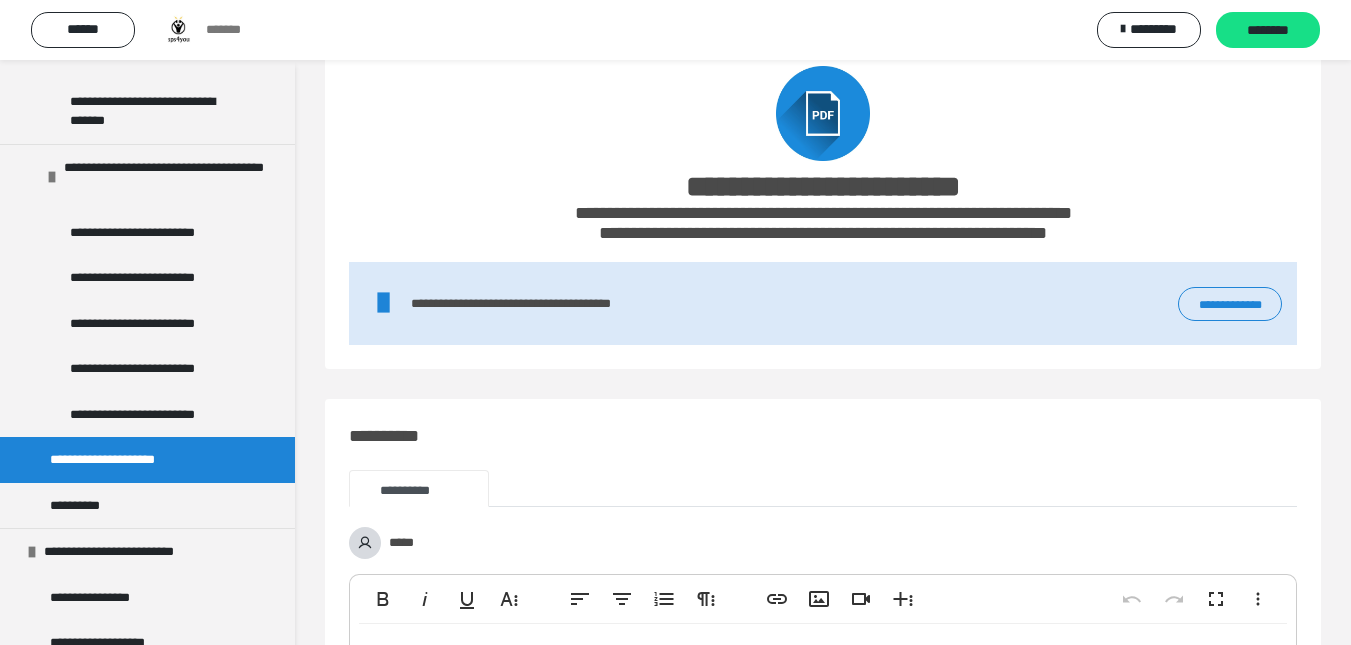 click on "**********" at bounding box center (1230, 304) 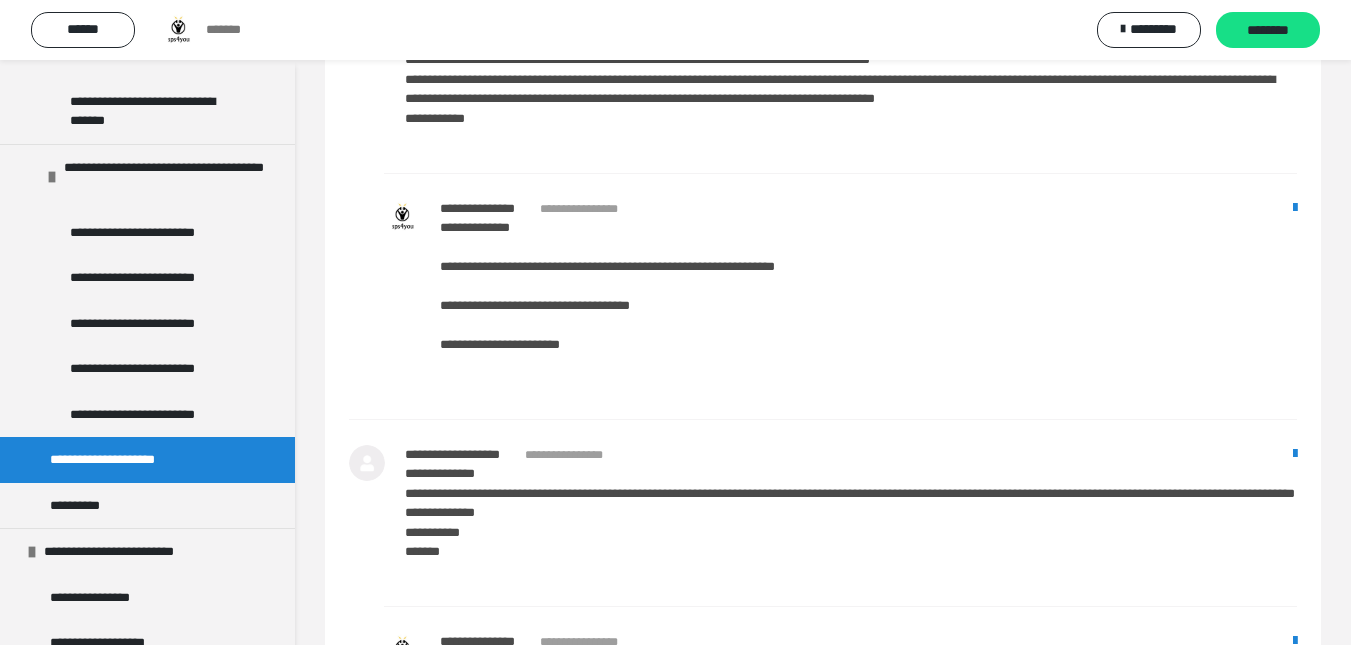scroll, scrollTop: 948, scrollLeft: 0, axis: vertical 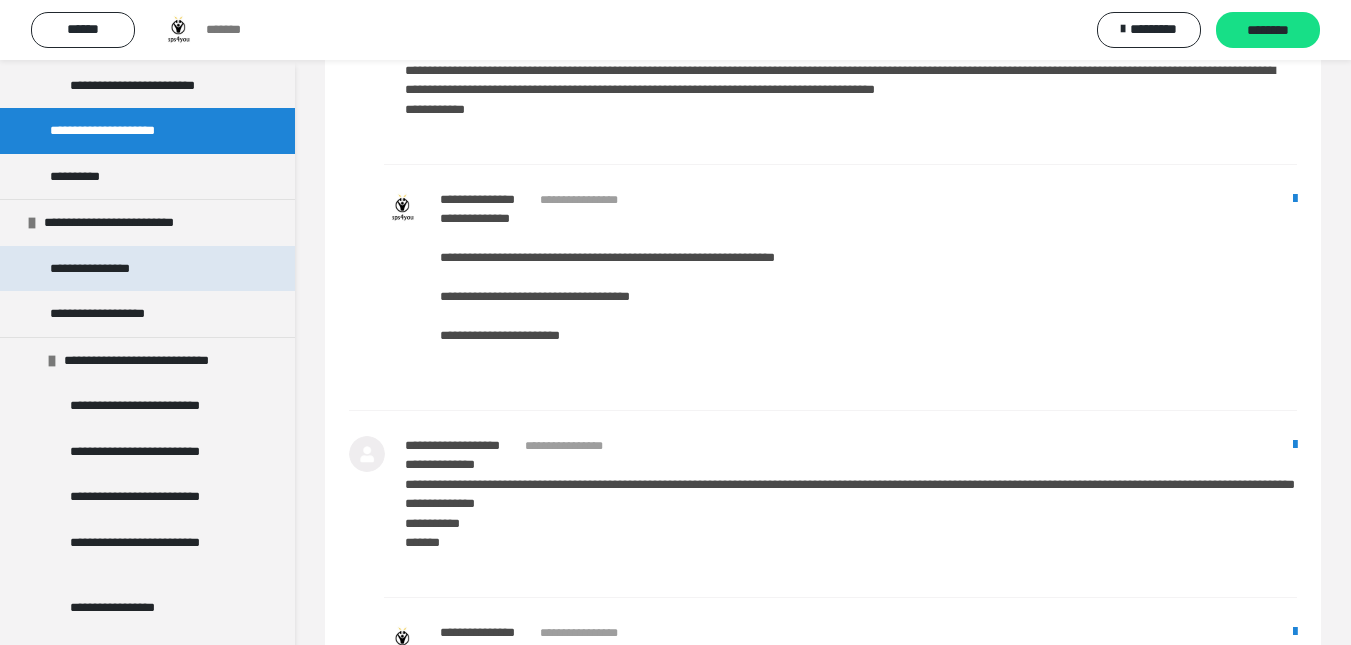 click on "**********" at bounding box center [147, 269] 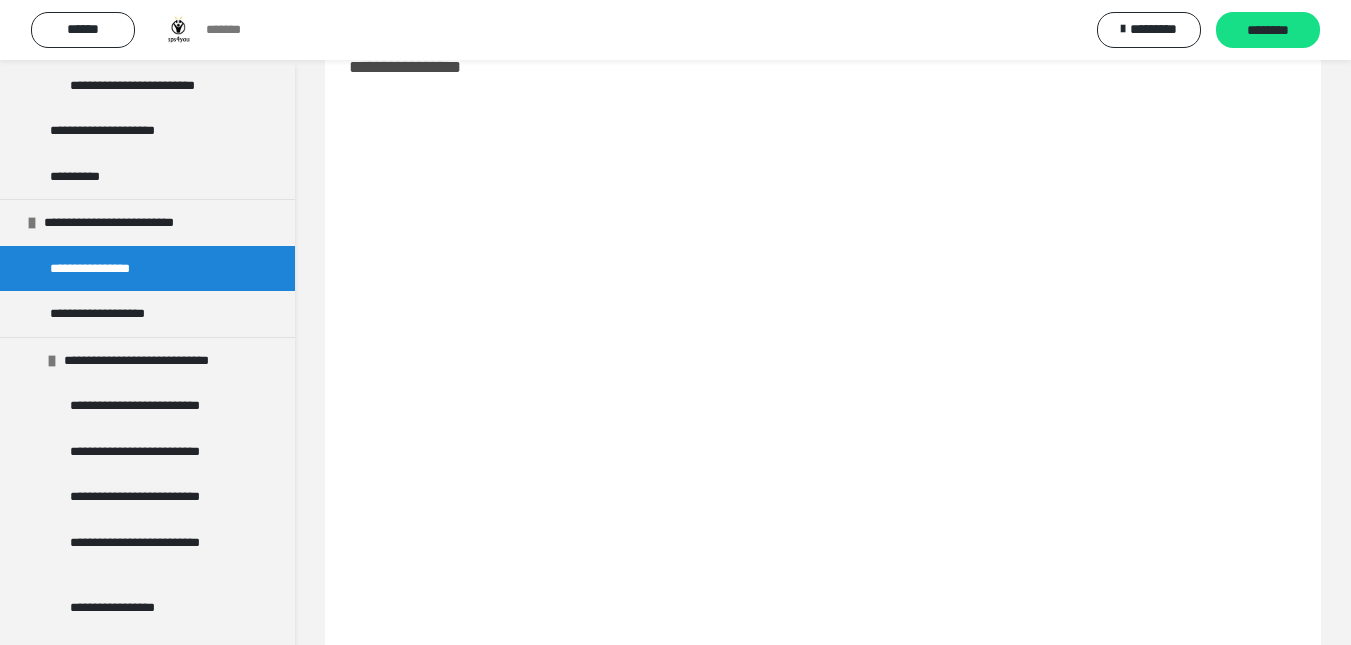 scroll, scrollTop: 948, scrollLeft: 0, axis: vertical 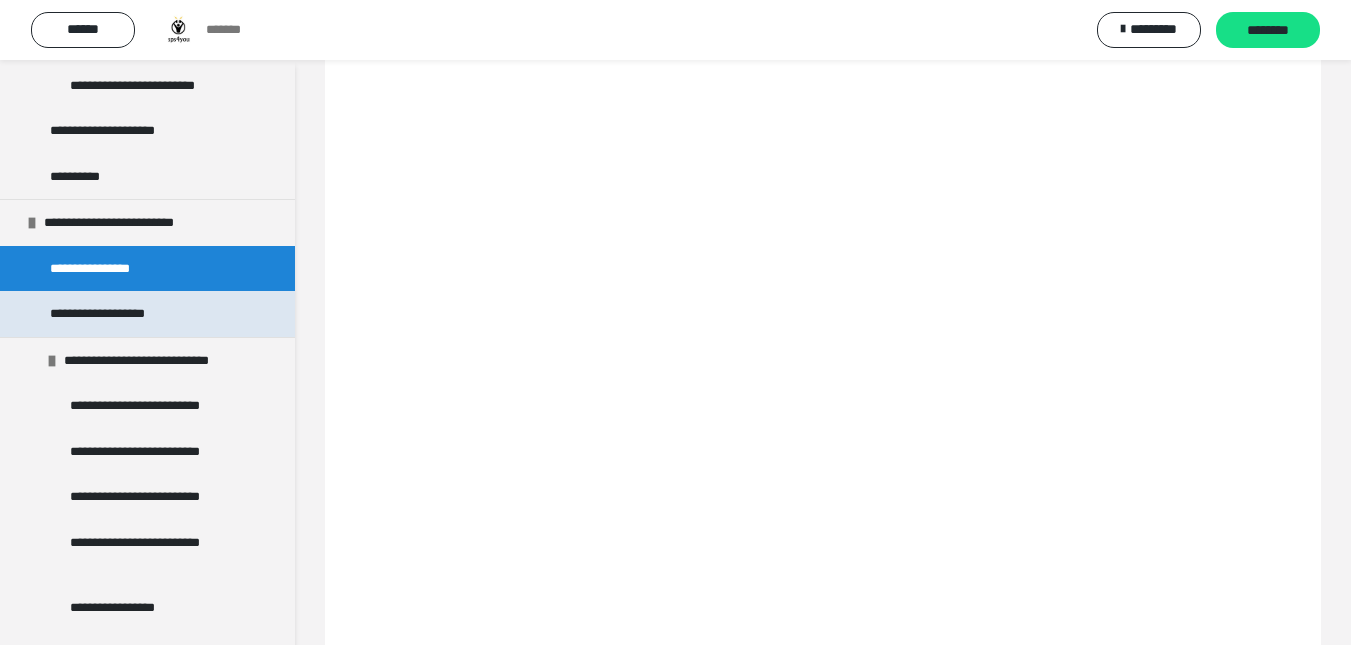 click on "**********" at bounding box center (147, 314) 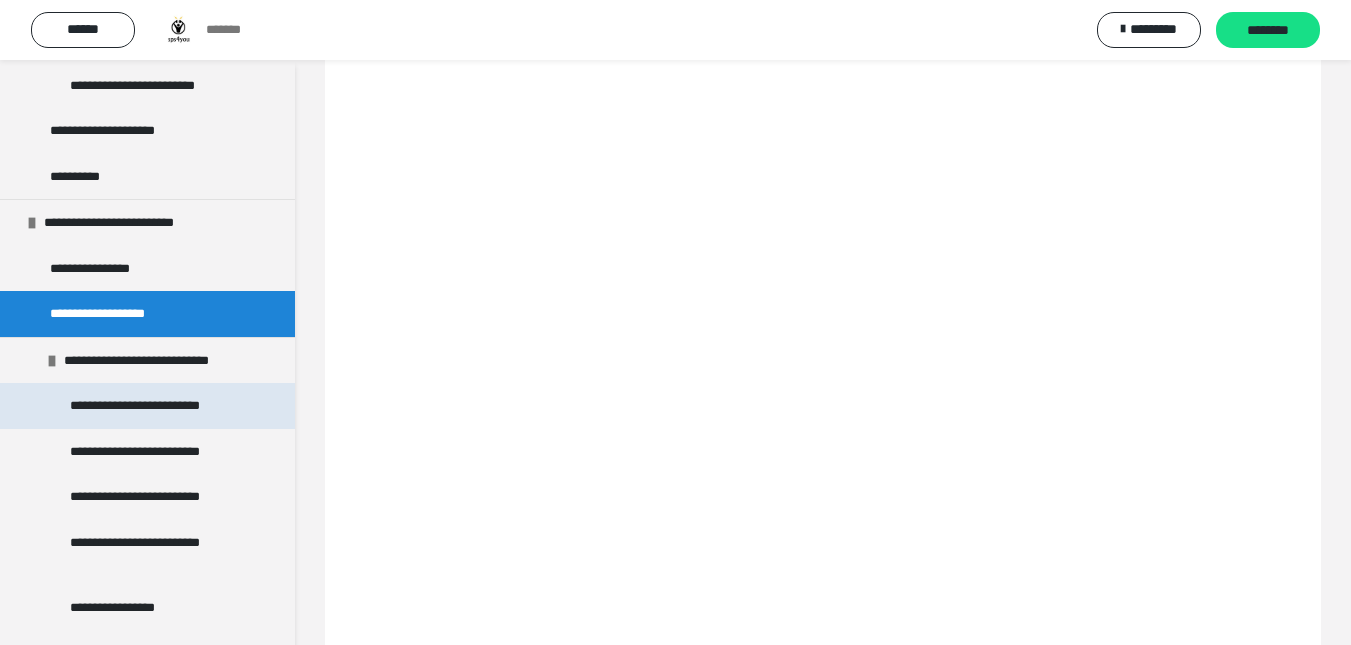 click on "**********" at bounding box center (148, 406) 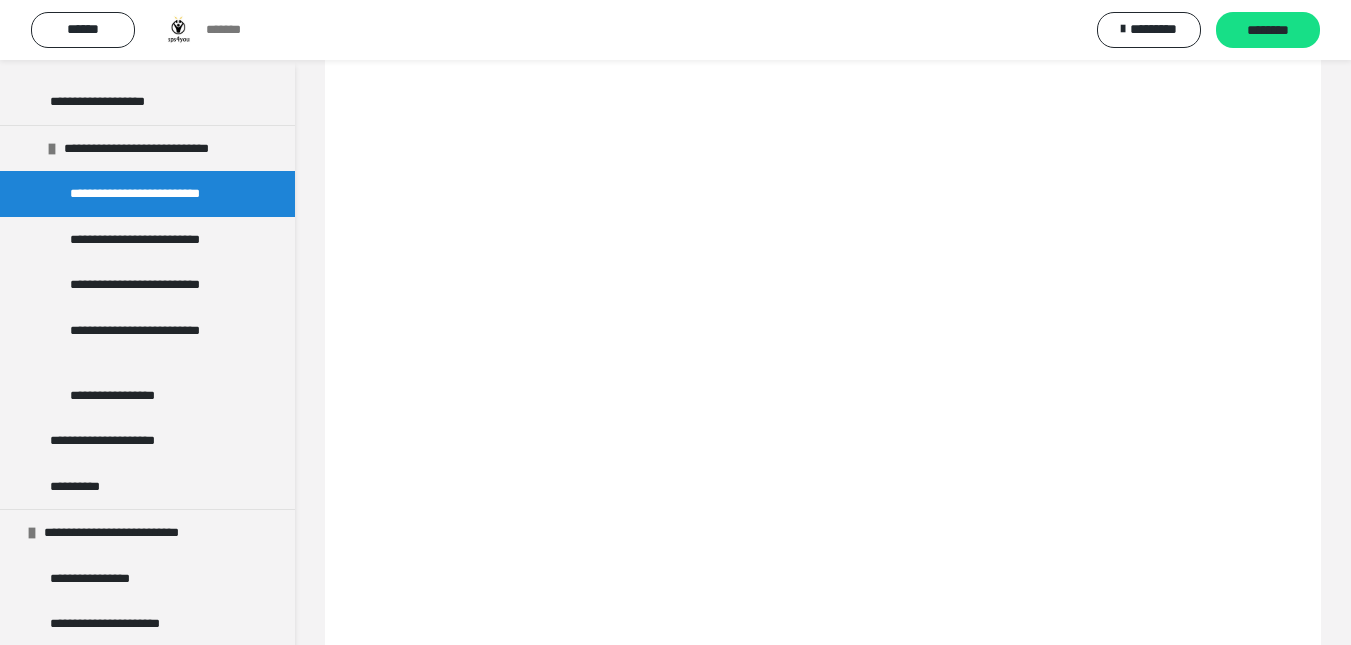 scroll, scrollTop: 1842, scrollLeft: 0, axis: vertical 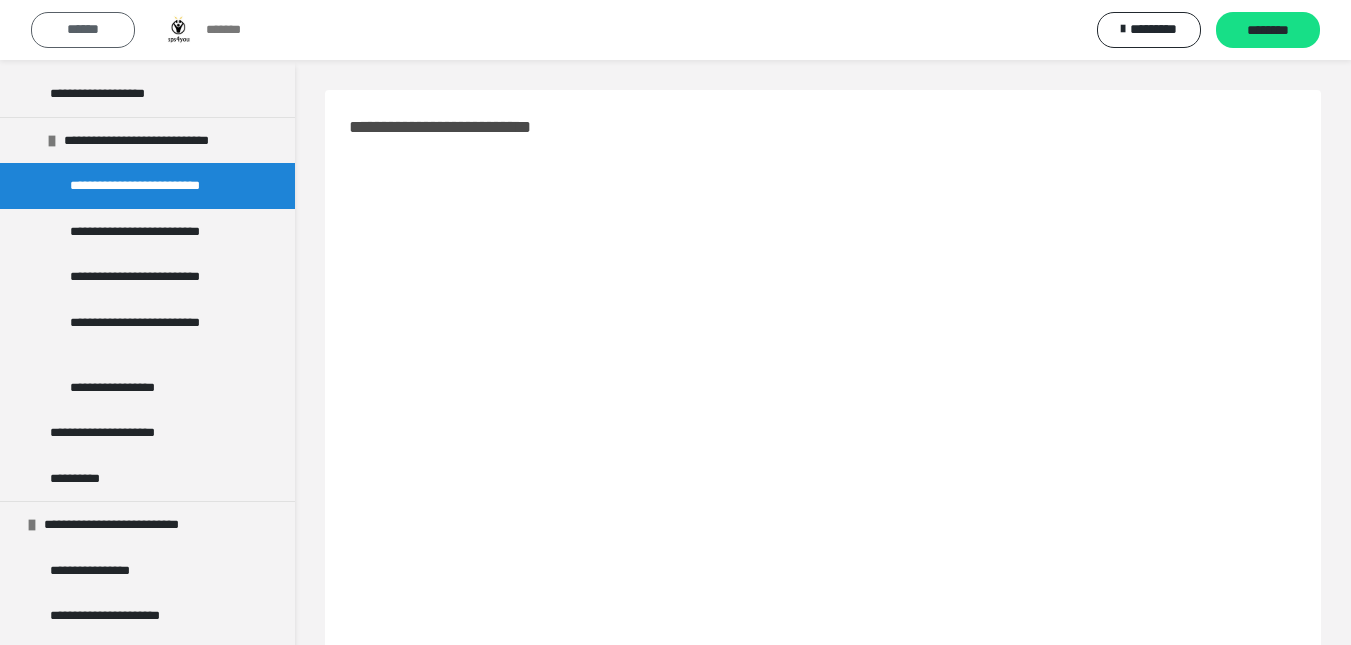 click on "******" at bounding box center (83, 30) 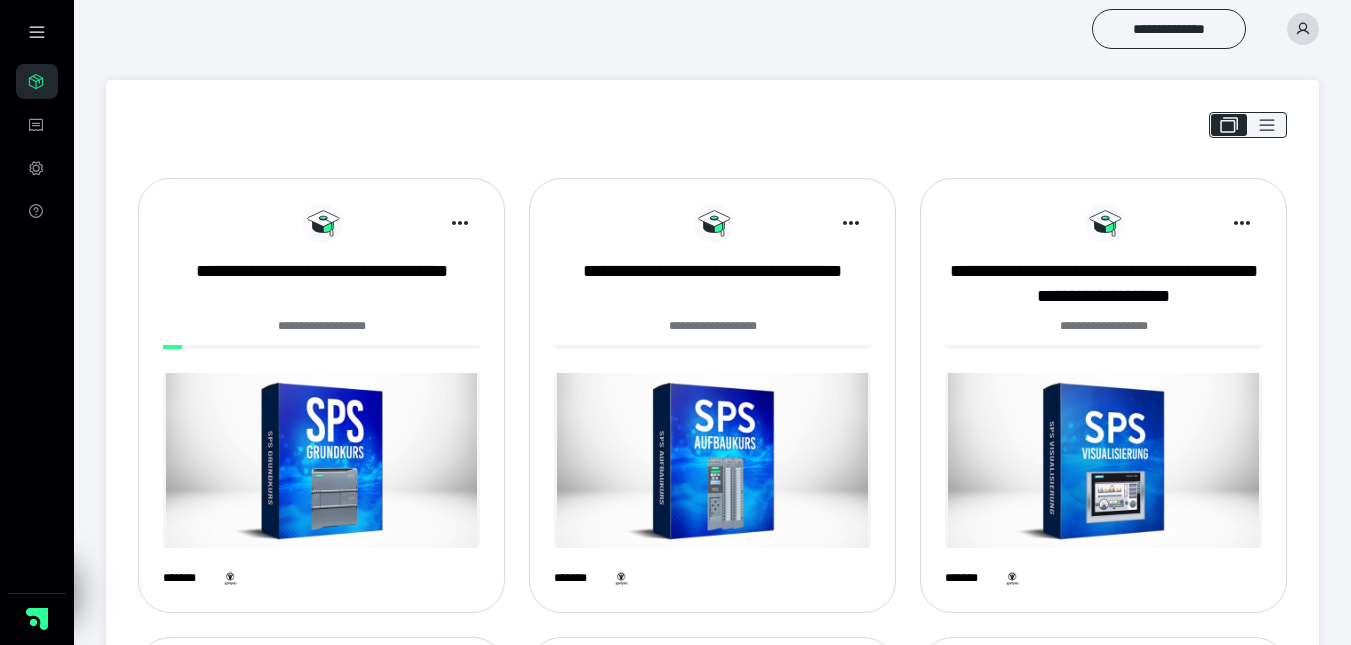 scroll, scrollTop: 0, scrollLeft: 0, axis: both 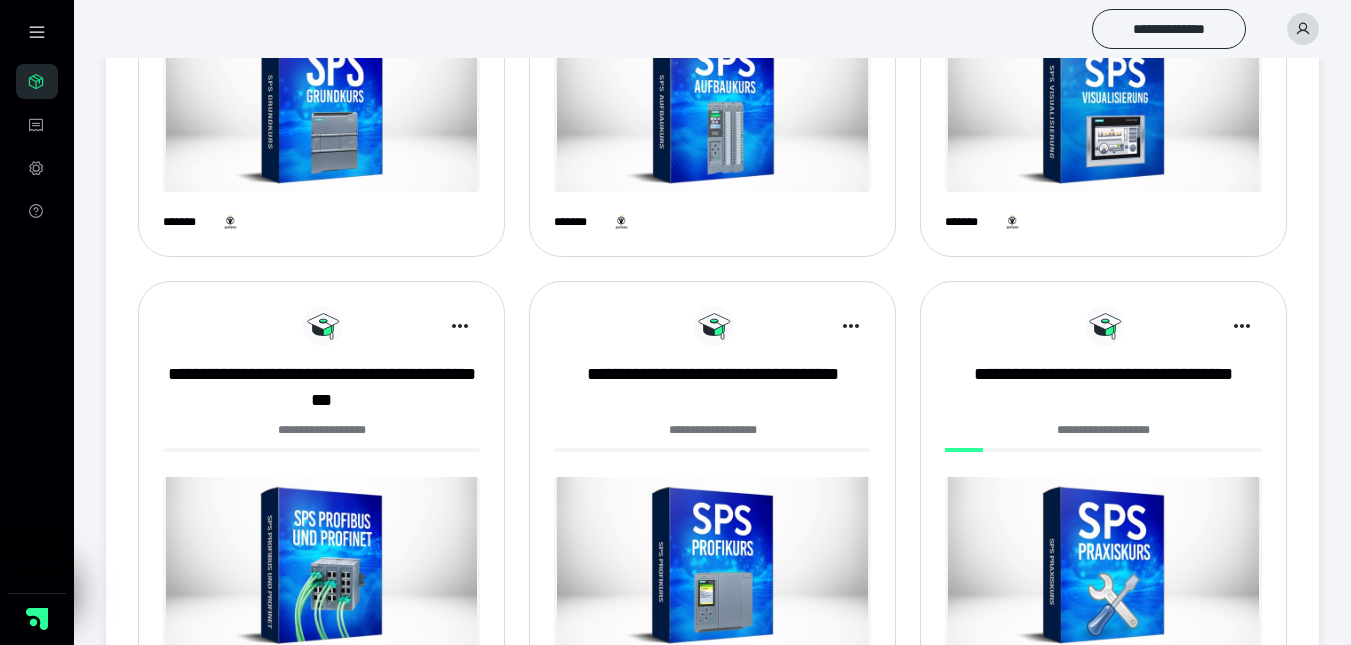 click at bounding box center [321, 564] 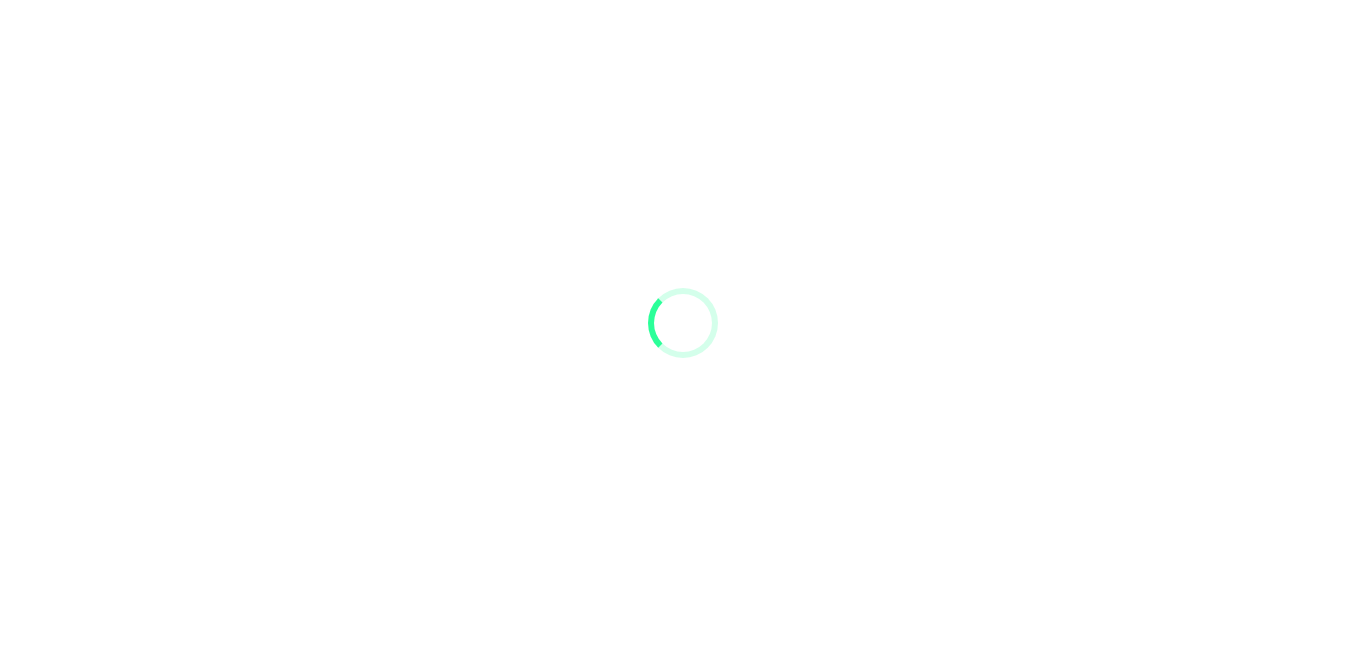 scroll, scrollTop: 0, scrollLeft: 0, axis: both 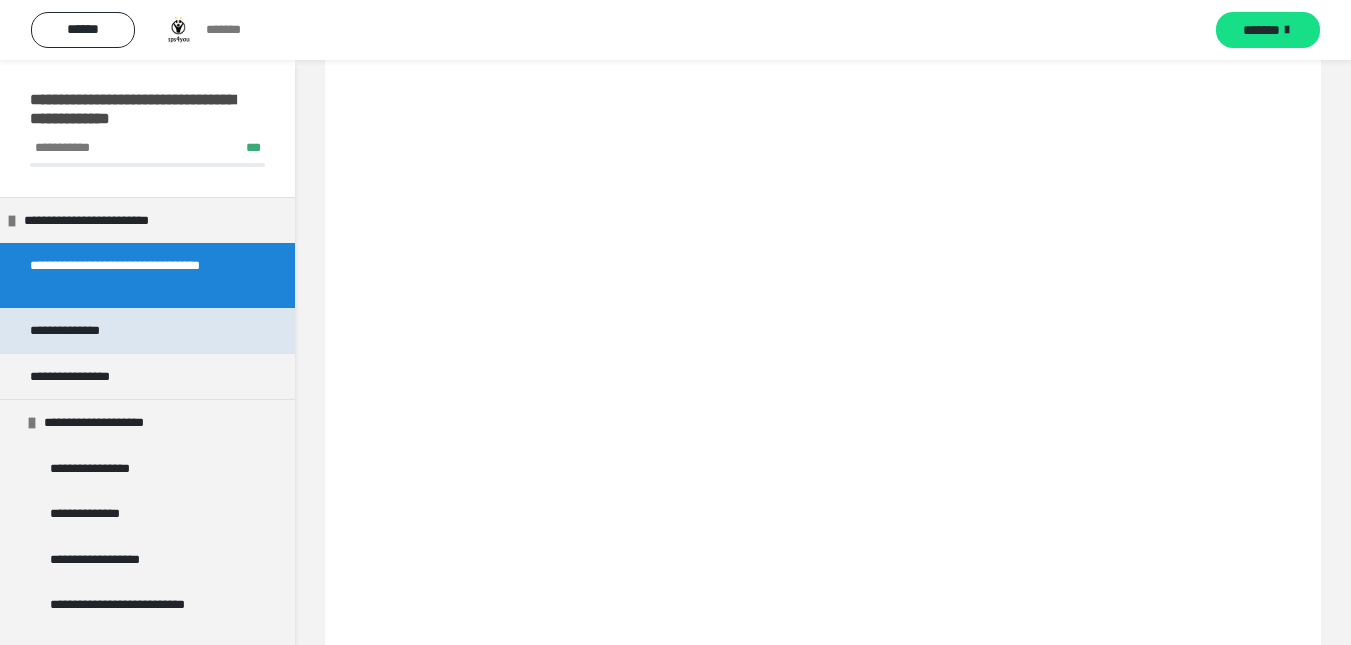 click on "**********" at bounding box center (147, 331) 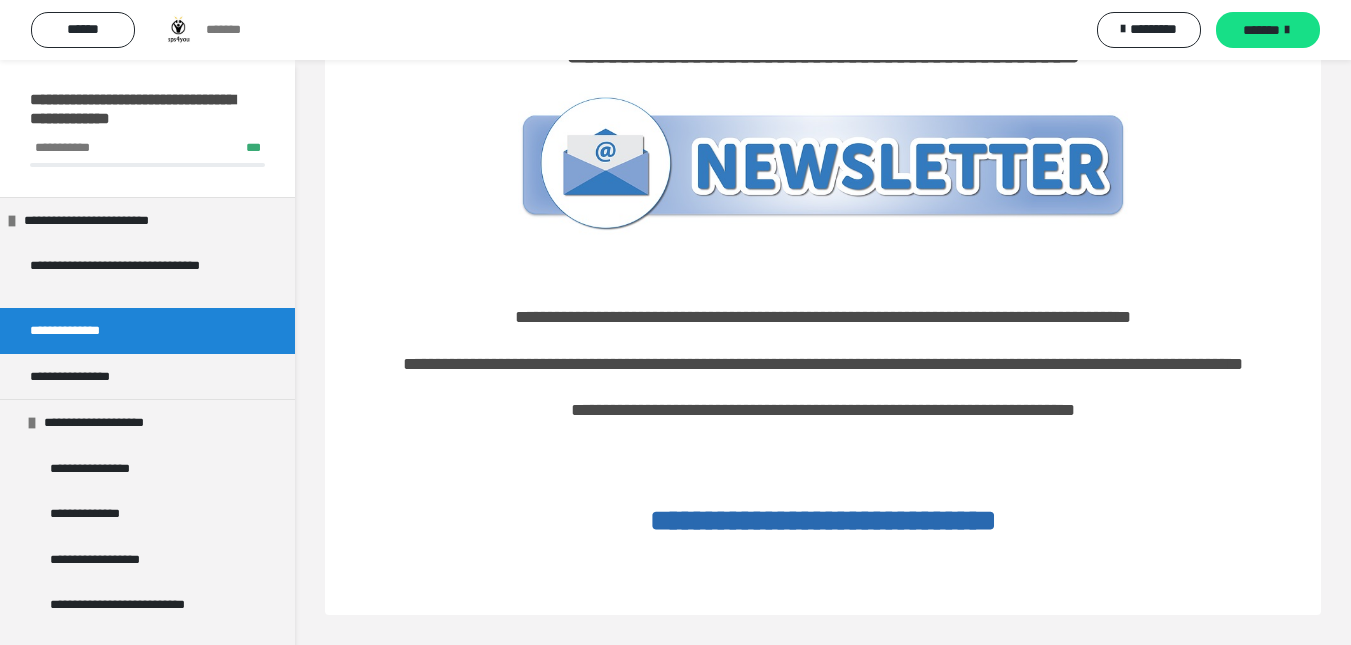 scroll, scrollTop: 165, scrollLeft: 0, axis: vertical 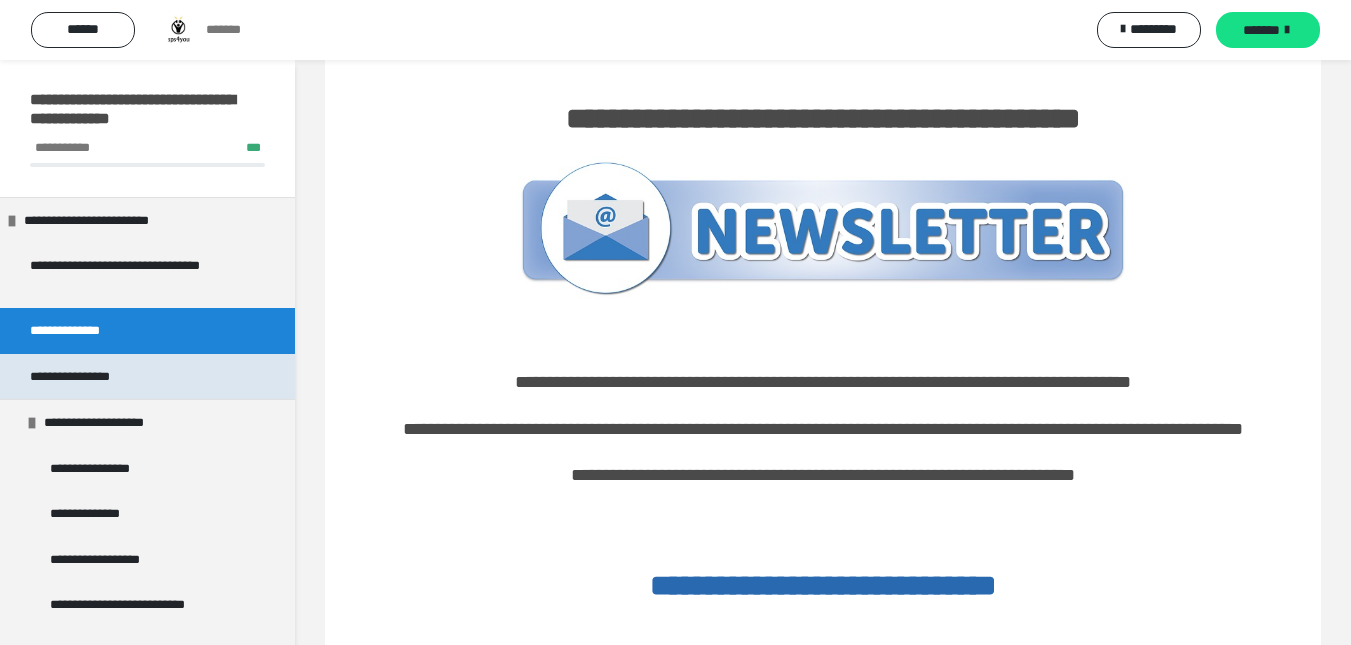 click on "**********" at bounding box center (83, 377) 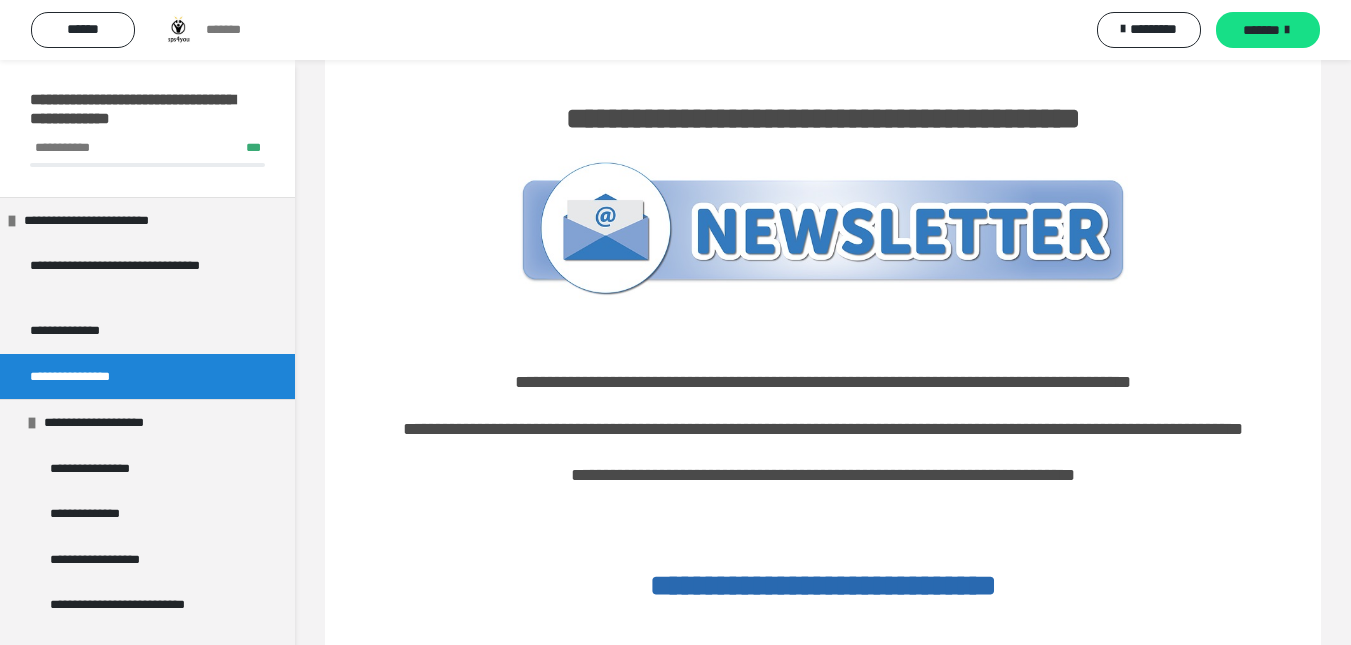 scroll, scrollTop: 60, scrollLeft: 0, axis: vertical 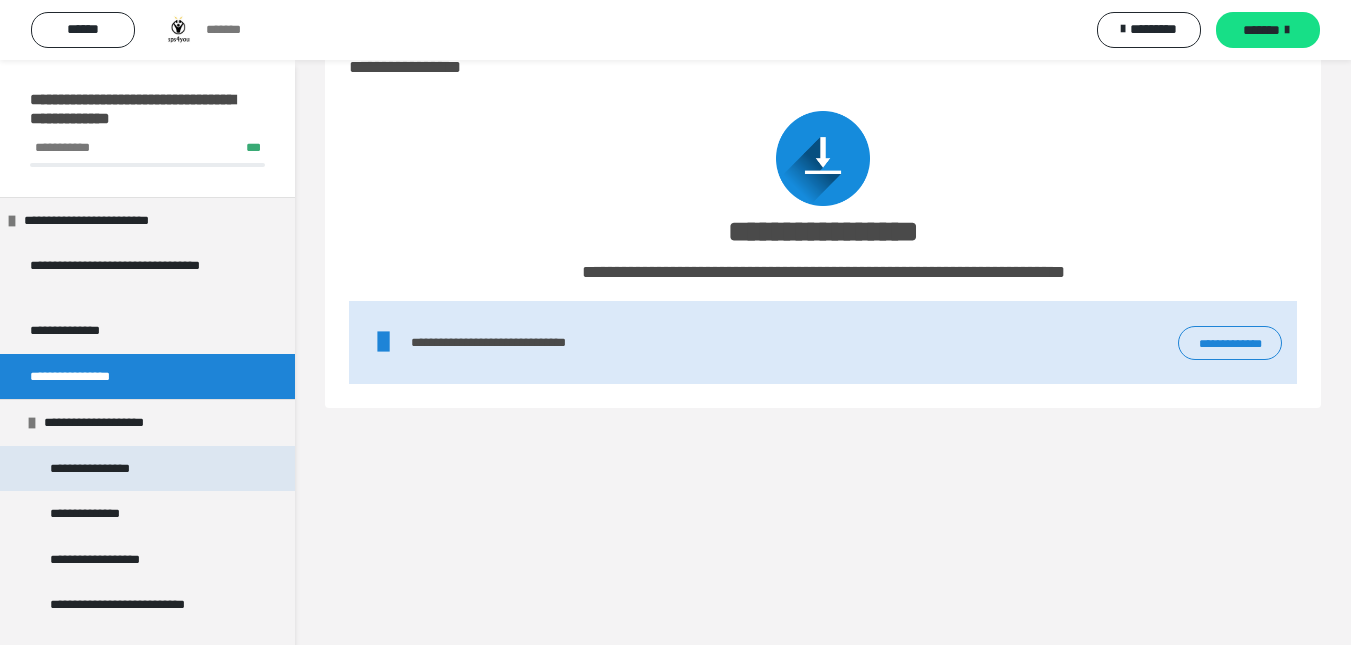 click on "**********" at bounding box center [101, 469] 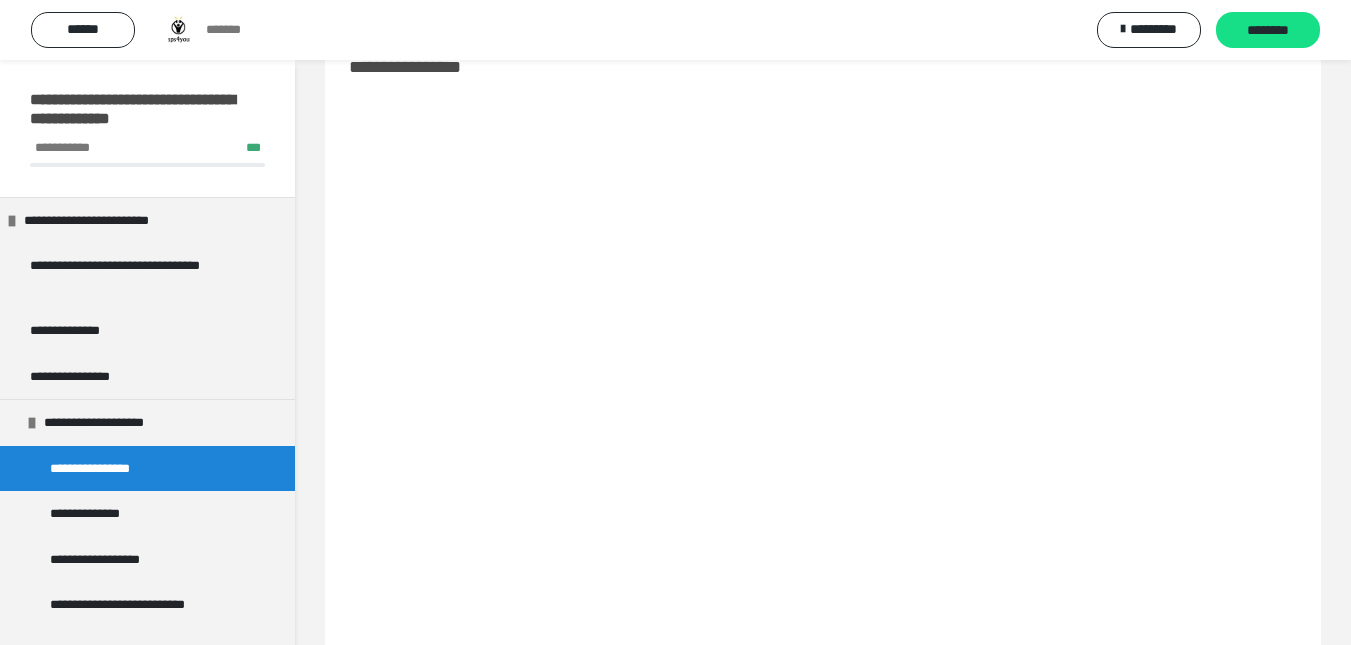 scroll, scrollTop: 73, scrollLeft: 0, axis: vertical 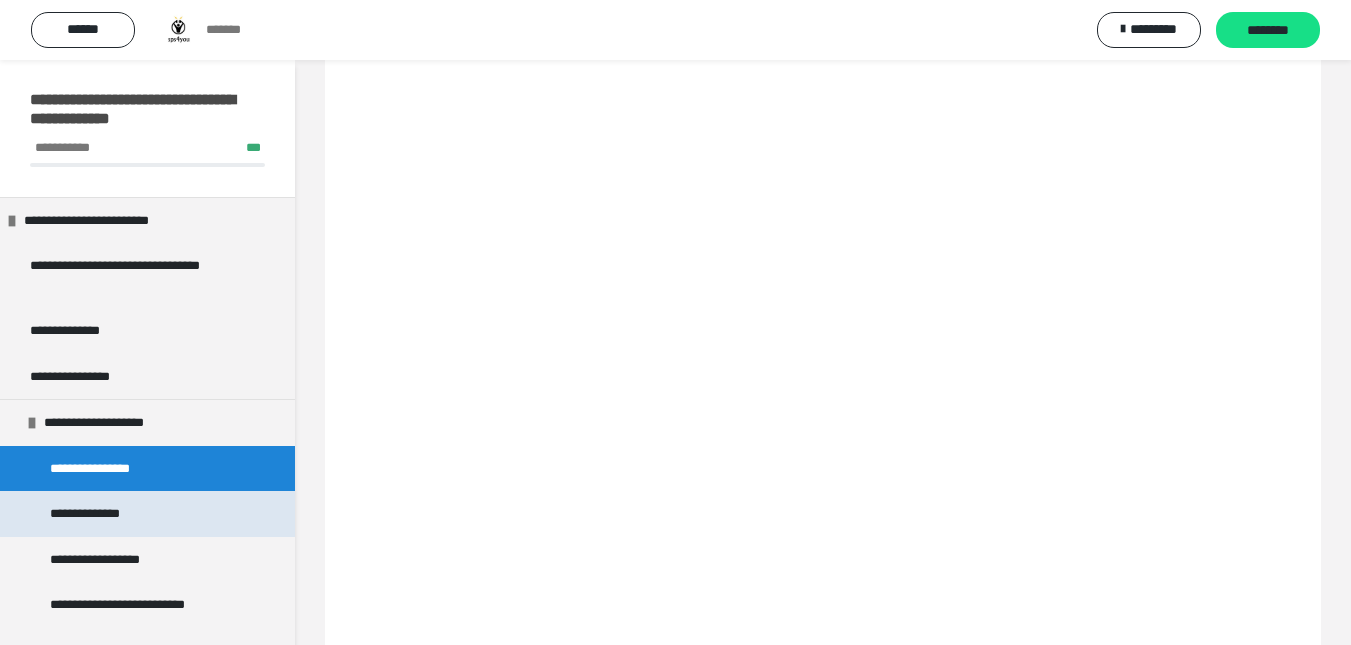 click on "**********" at bounding box center (95, 514) 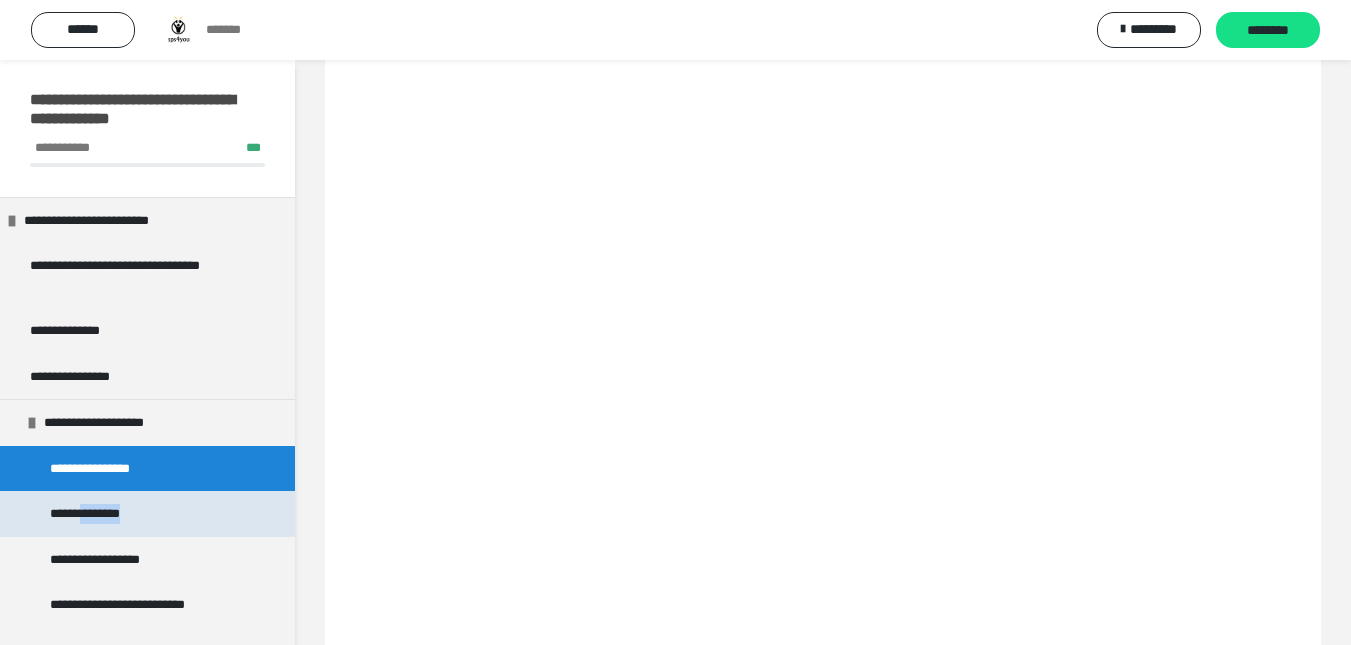 click on "**********" at bounding box center (95, 514) 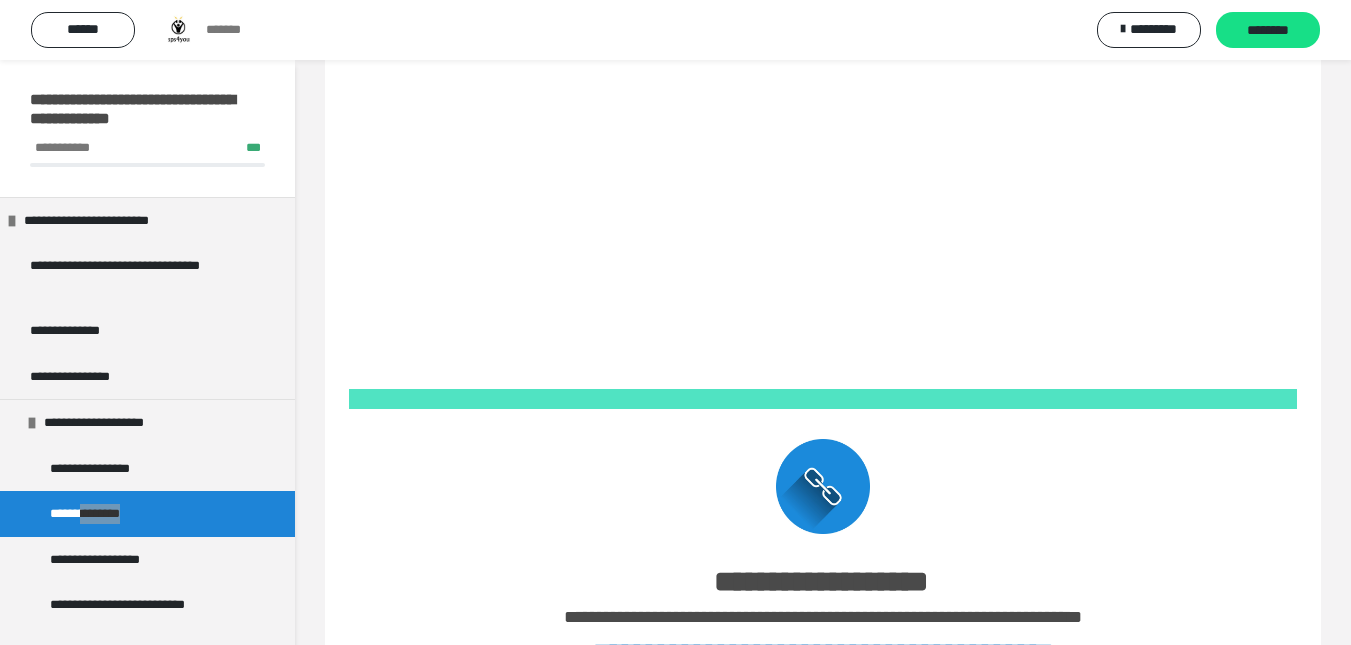 scroll, scrollTop: 449, scrollLeft: 0, axis: vertical 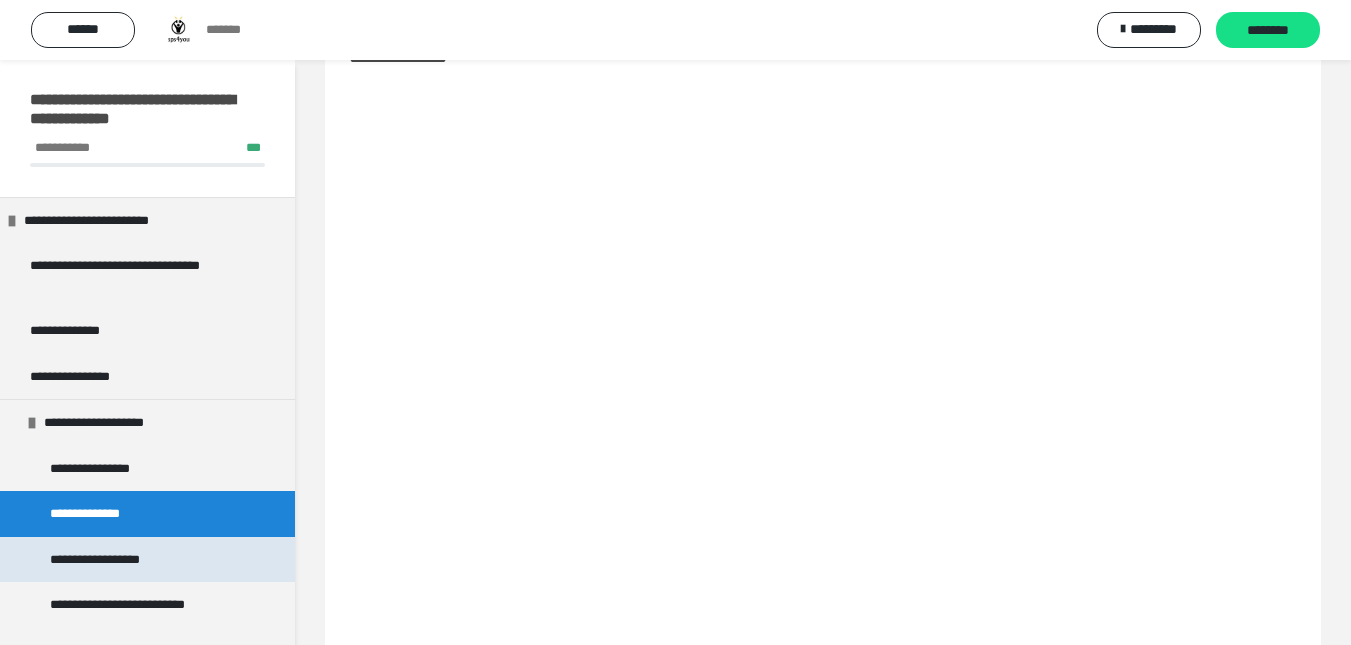 click on "**********" at bounding box center [106, 560] 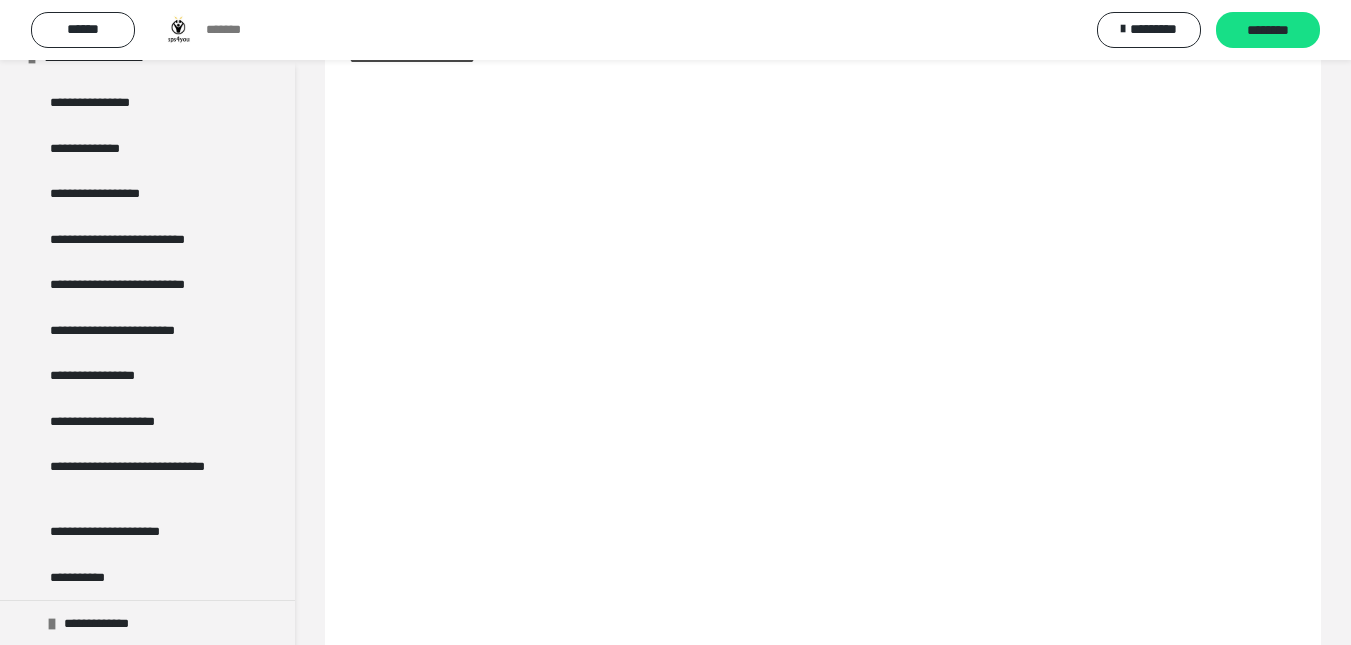 scroll, scrollTop: 1969, scrollLeft: 0, axis: vertical 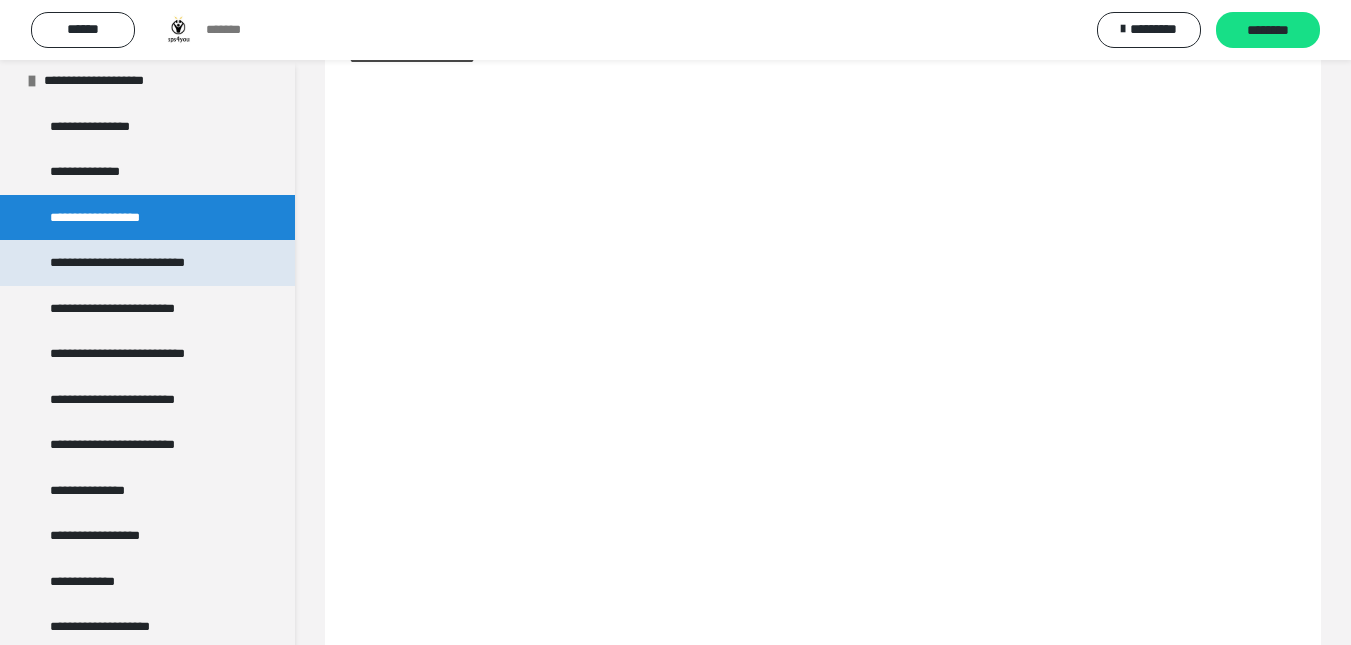 click on "**********" at bounding box center [137, 263] 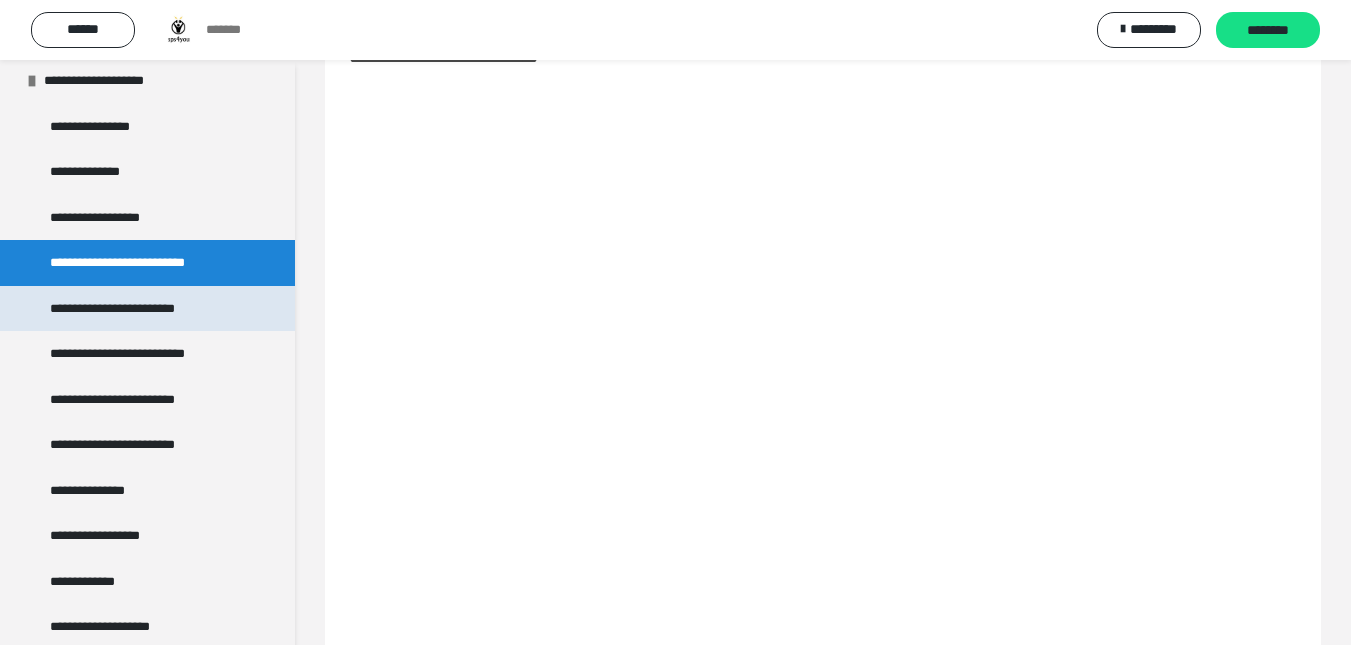 click on "**********" at bounding box center [130, 309] 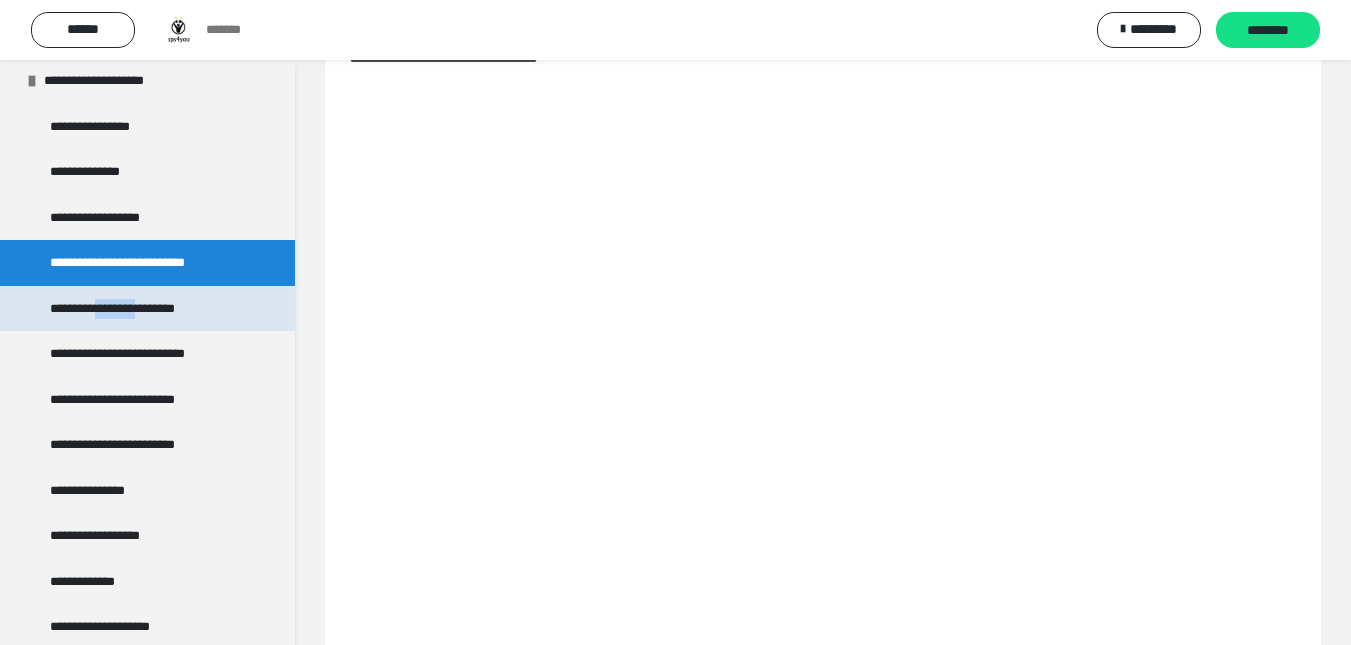click on "**********" at bounding box center [130, 309] 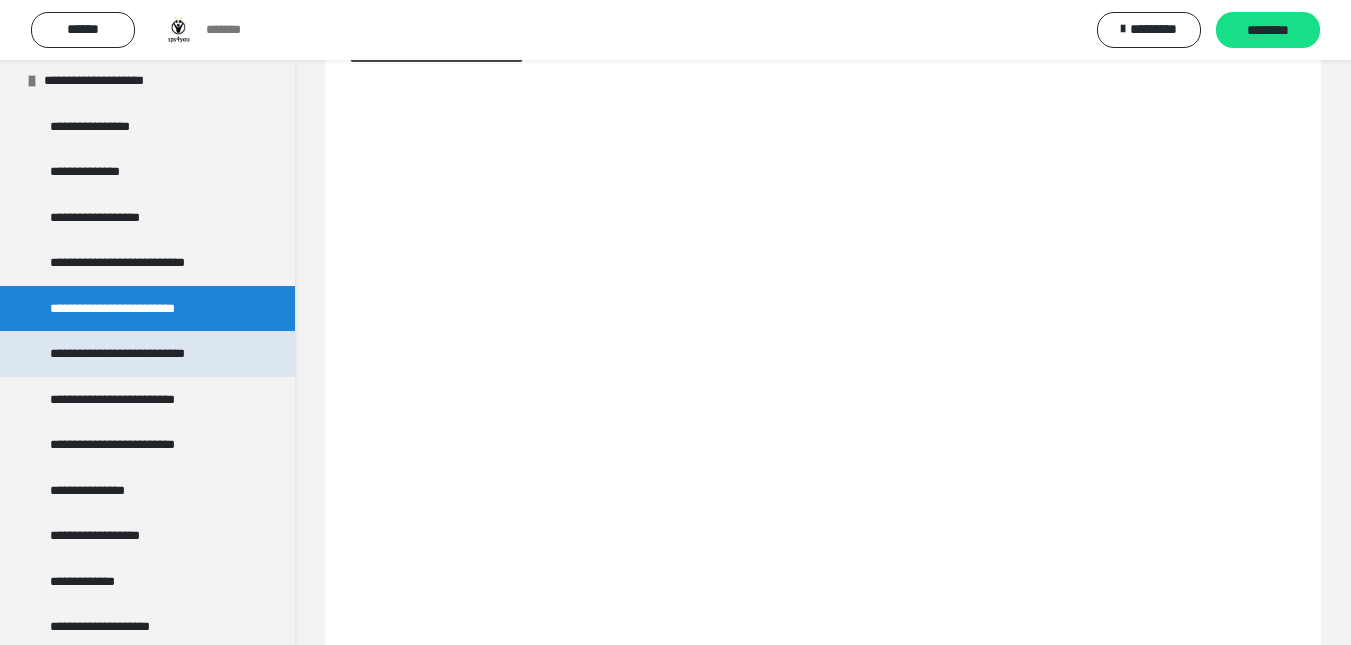 click on "**********" at bounding box center (139, 354) 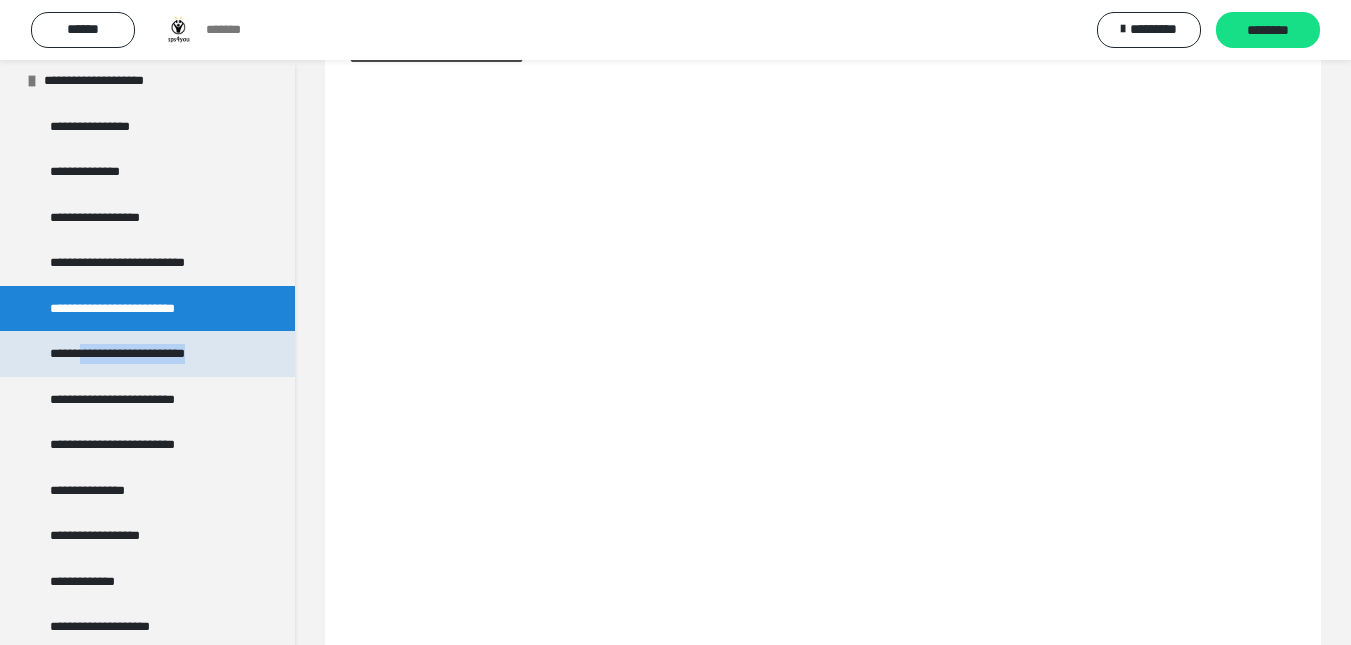 click on "**********" at bounding box center [139, 354] 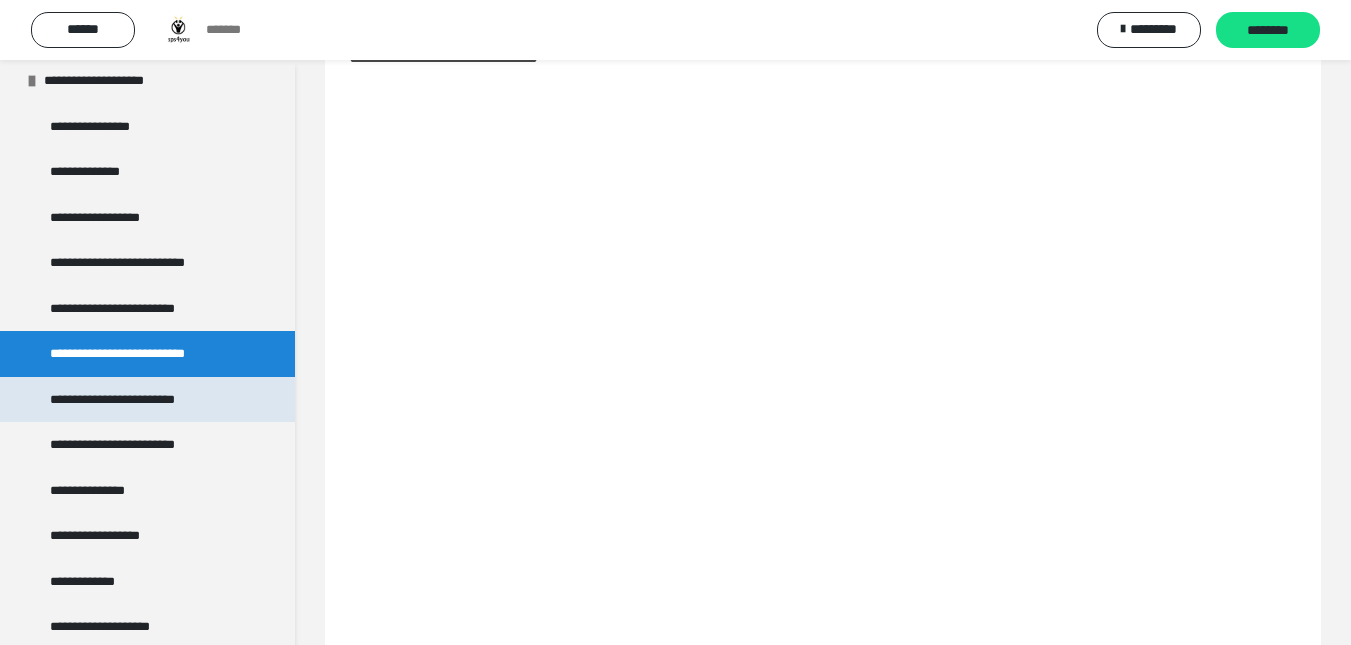 click on "**********" at bounding box center [136, 400] 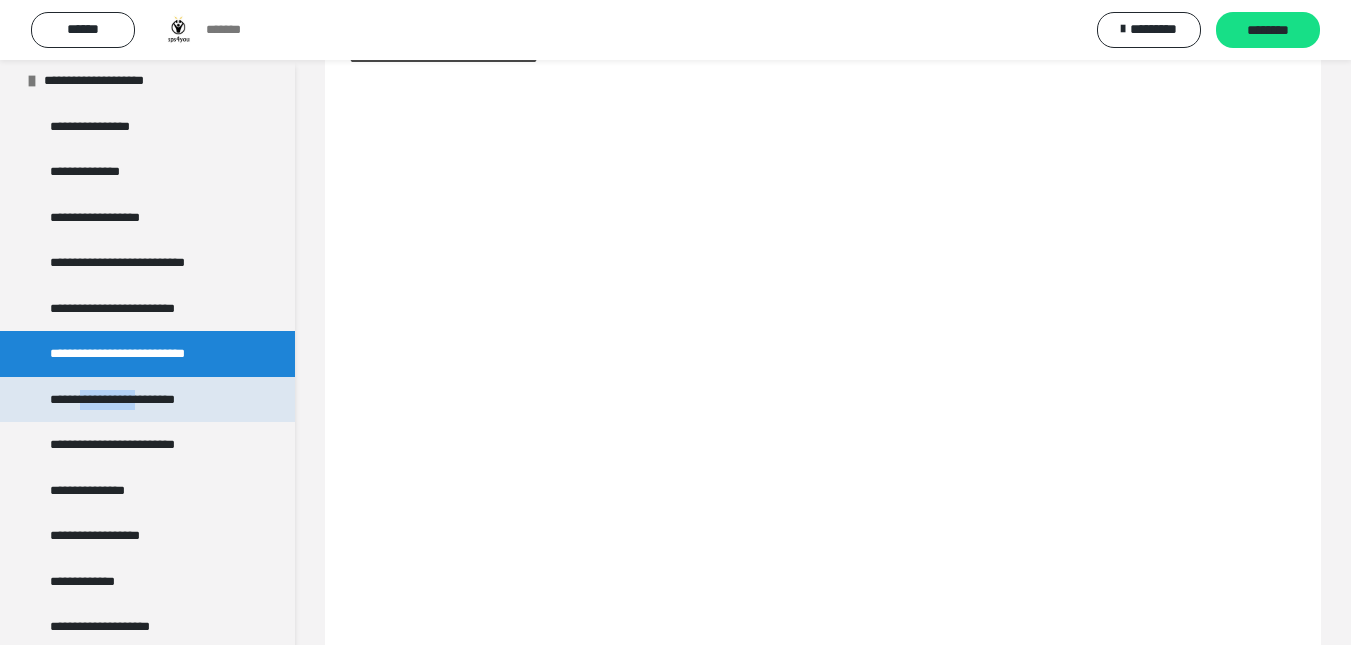 click on "**********" at bounding box center (136, 400) 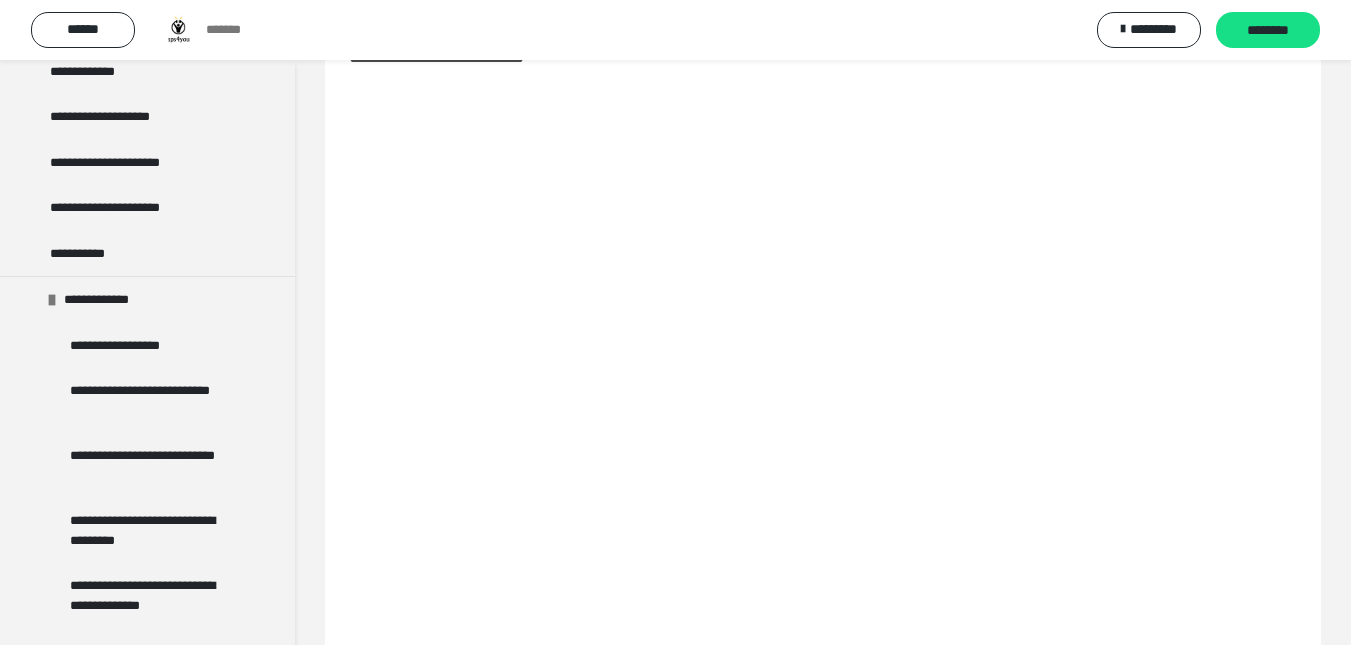 scroll, scrollTop: 914, scrollLeft: 0, axis: vertical 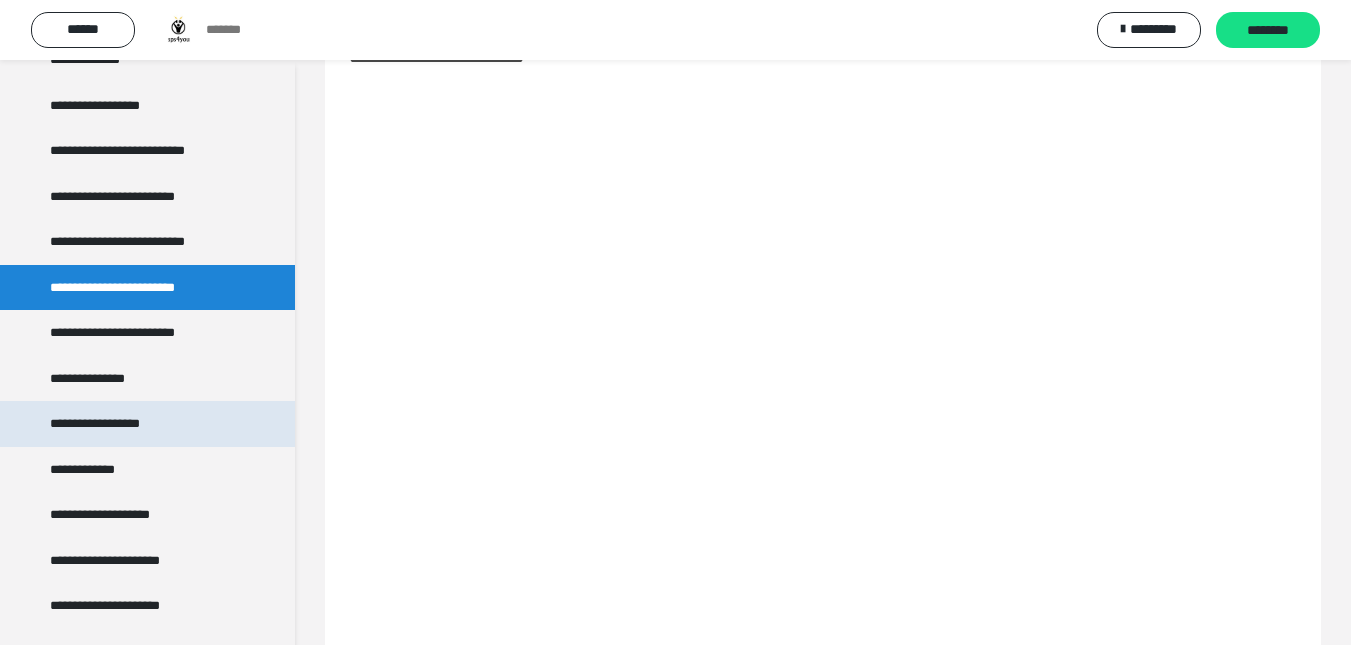 click on "**********" at bounding box center [106, 424] 